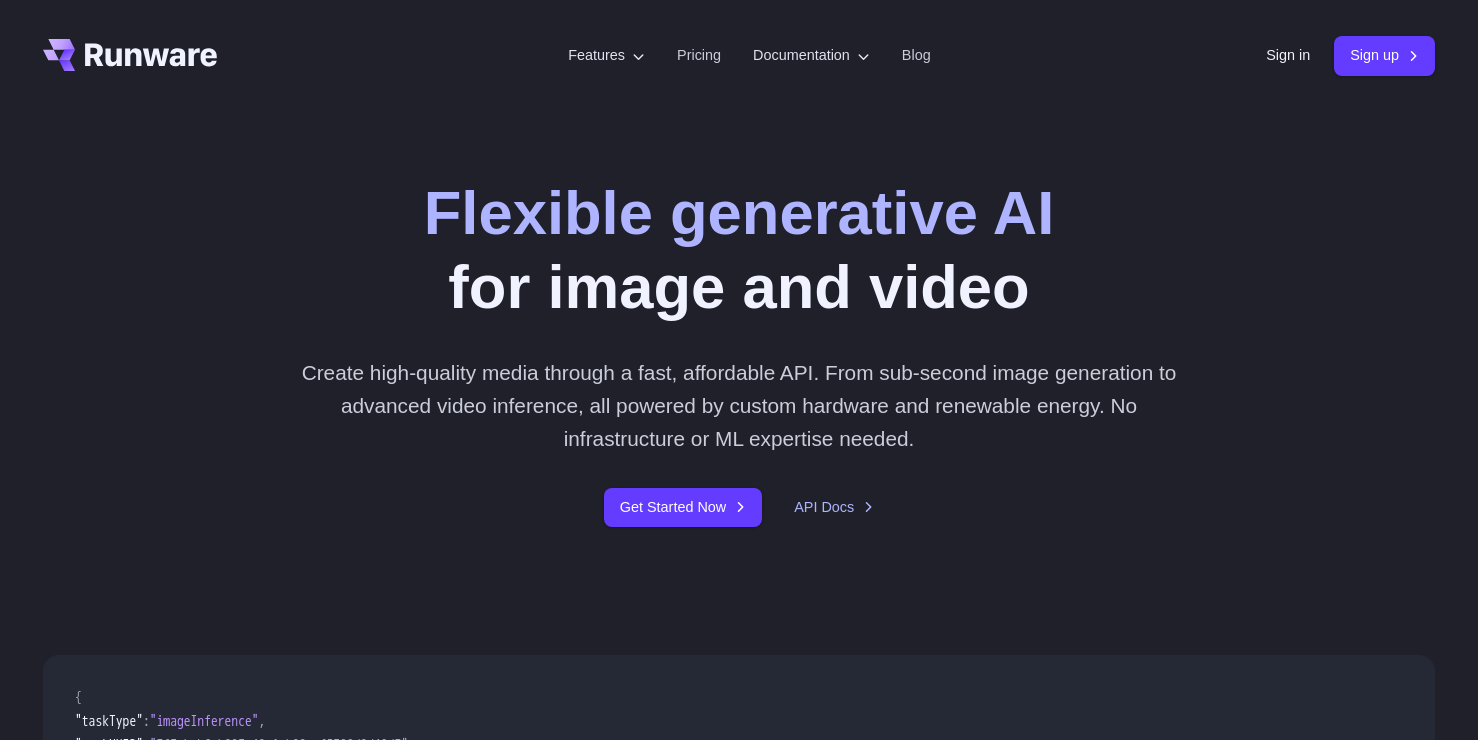 scroll, scrollTop: 0, scrollLeft: 0, axis: both 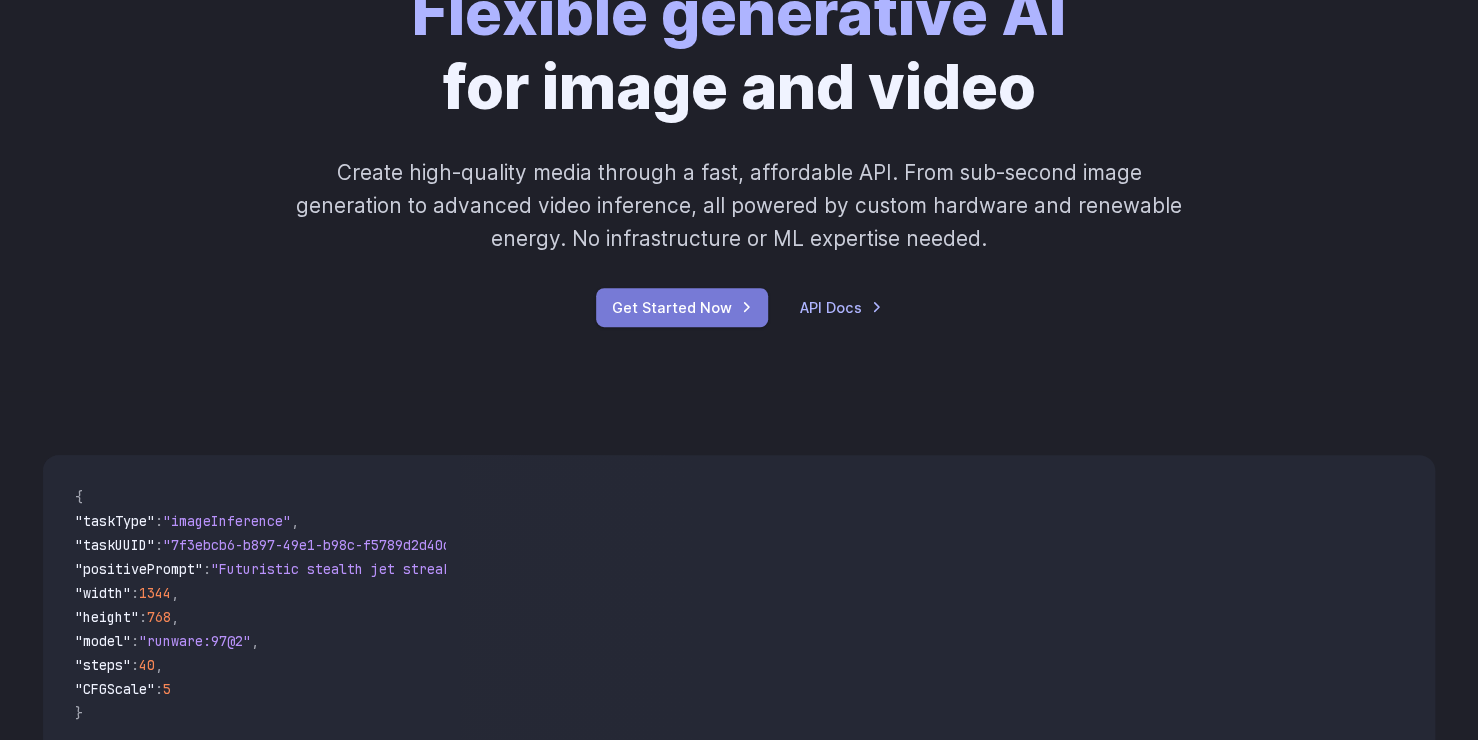 click on "Get Started Now" at bounding box center [682, 307] 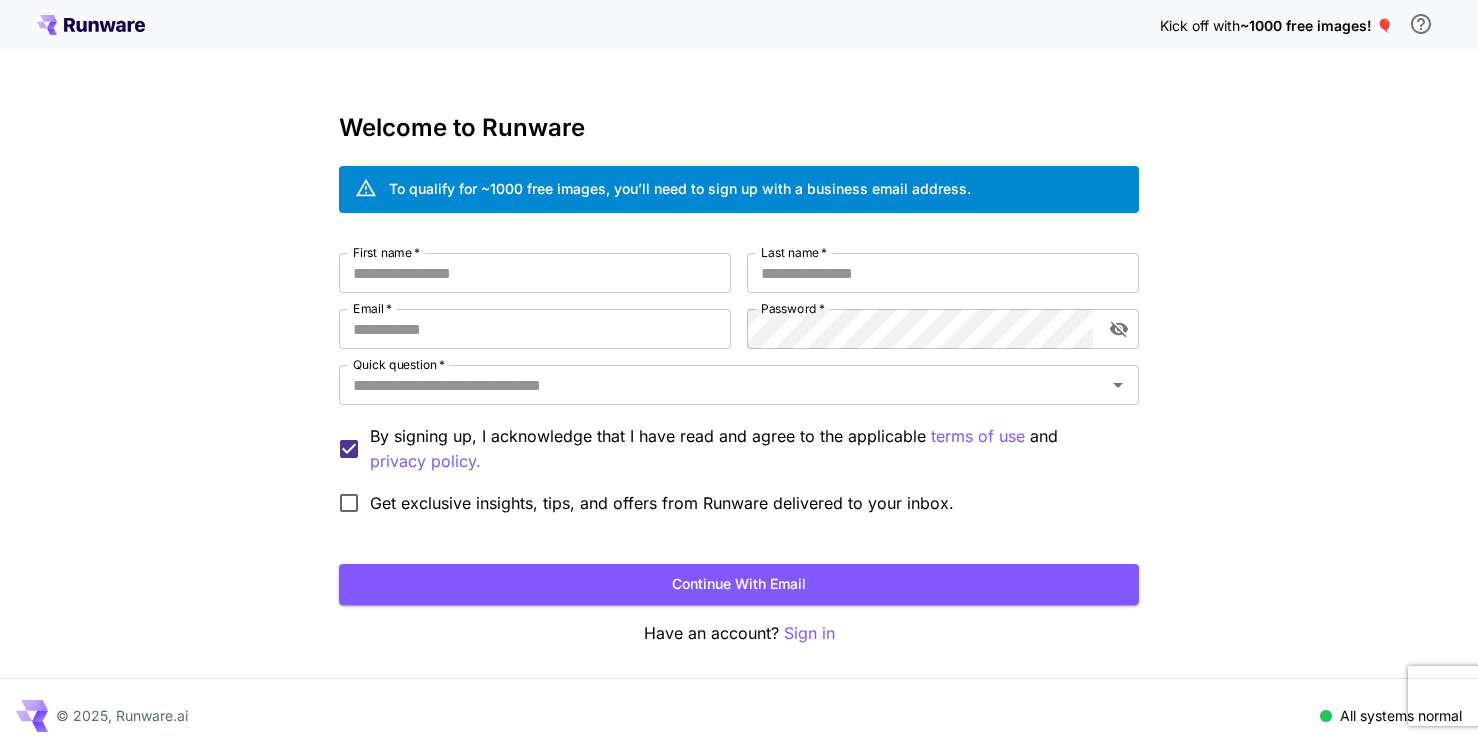 scroll, scrollTop: 0, scrollLeft: 0, axis: both 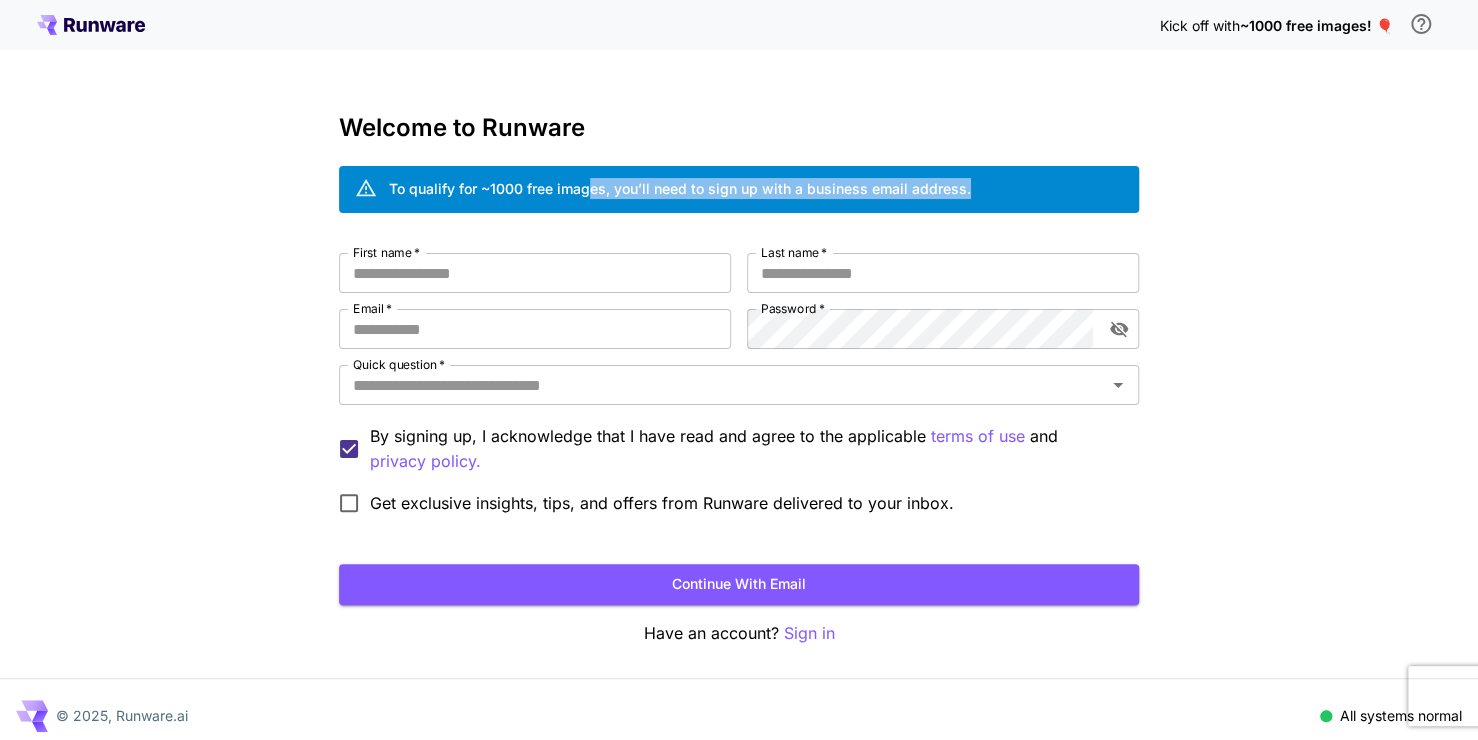 drag, startPoint x: 587, startPoint y: 192, endPoint x: 1016, endPoint y: 194, distance: 429.00467 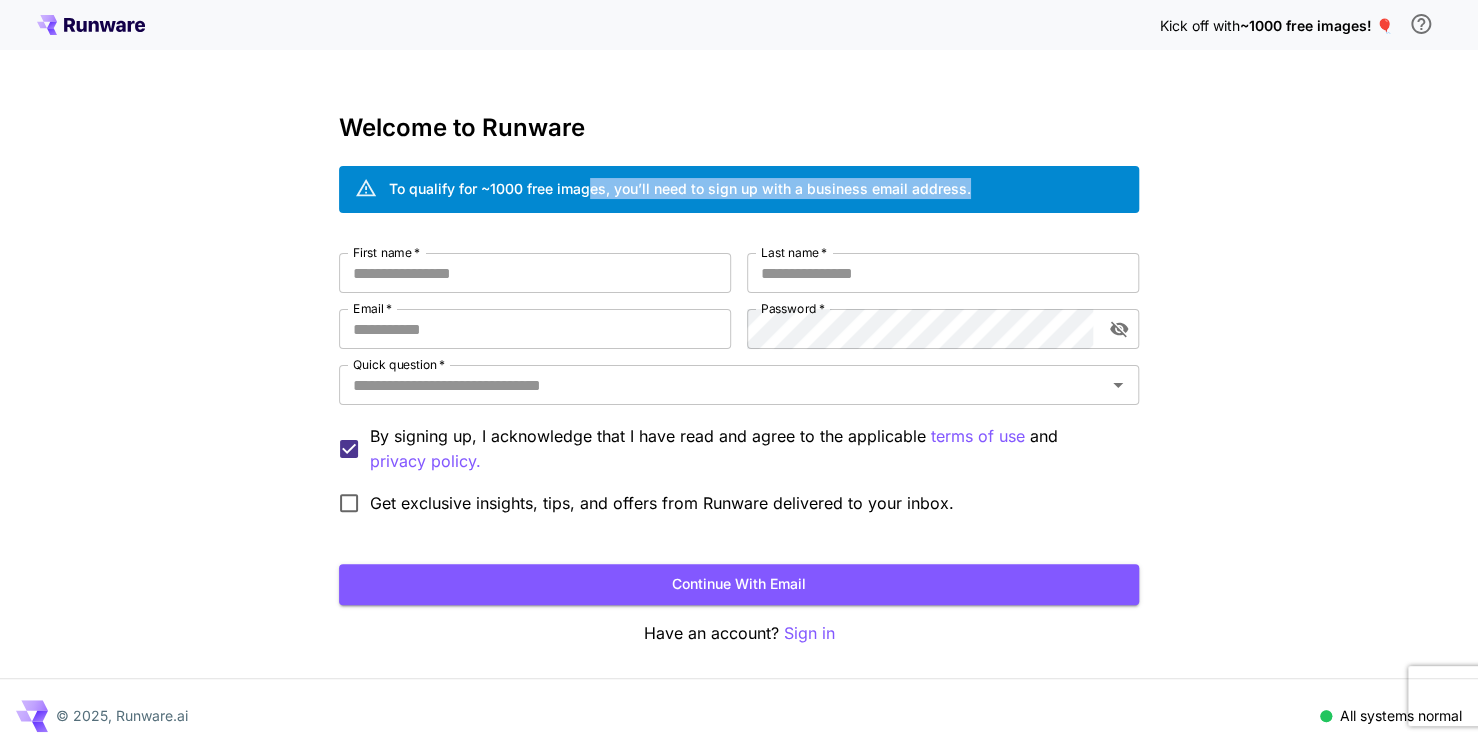 click on "To qualify for ~1000 free images, you’ll need to sign up with a business email address." at bounding box center (739, 189) 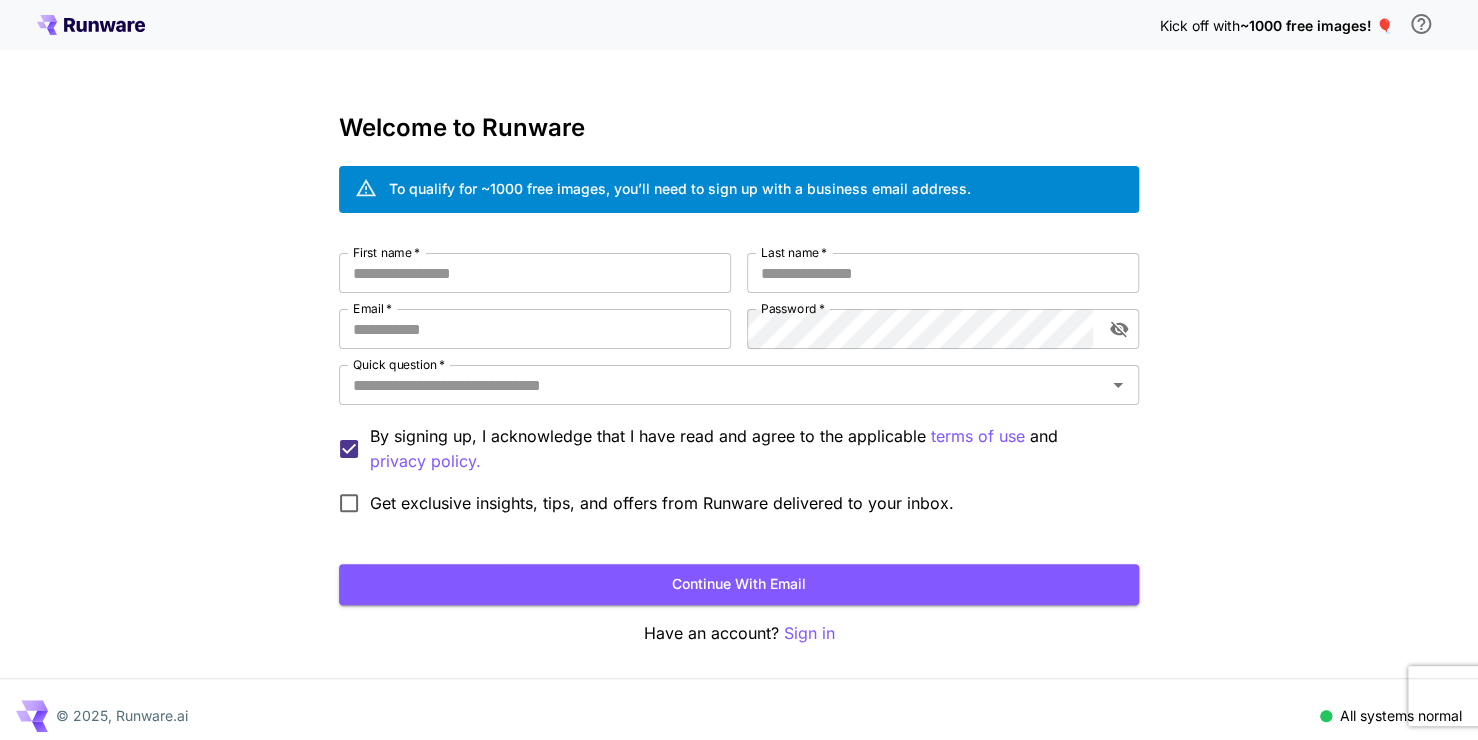 click on "Welcome to Runware To qualify for ~1000 free images, you’ll need to sign up with a business email address. First name   * First name   * Last name   * Last name   * Email   * Email   * Password   * Password   * Quick question   * Quick question   * By signing up, I acknowledge that I have read and agree to the applicable   terms of use     and   privacy policy.   Get exclusive insights, tips, and offers from Runware delivered to your inbox. Continue with email Have an account?   Sign in" at bounding box center [739, 380] 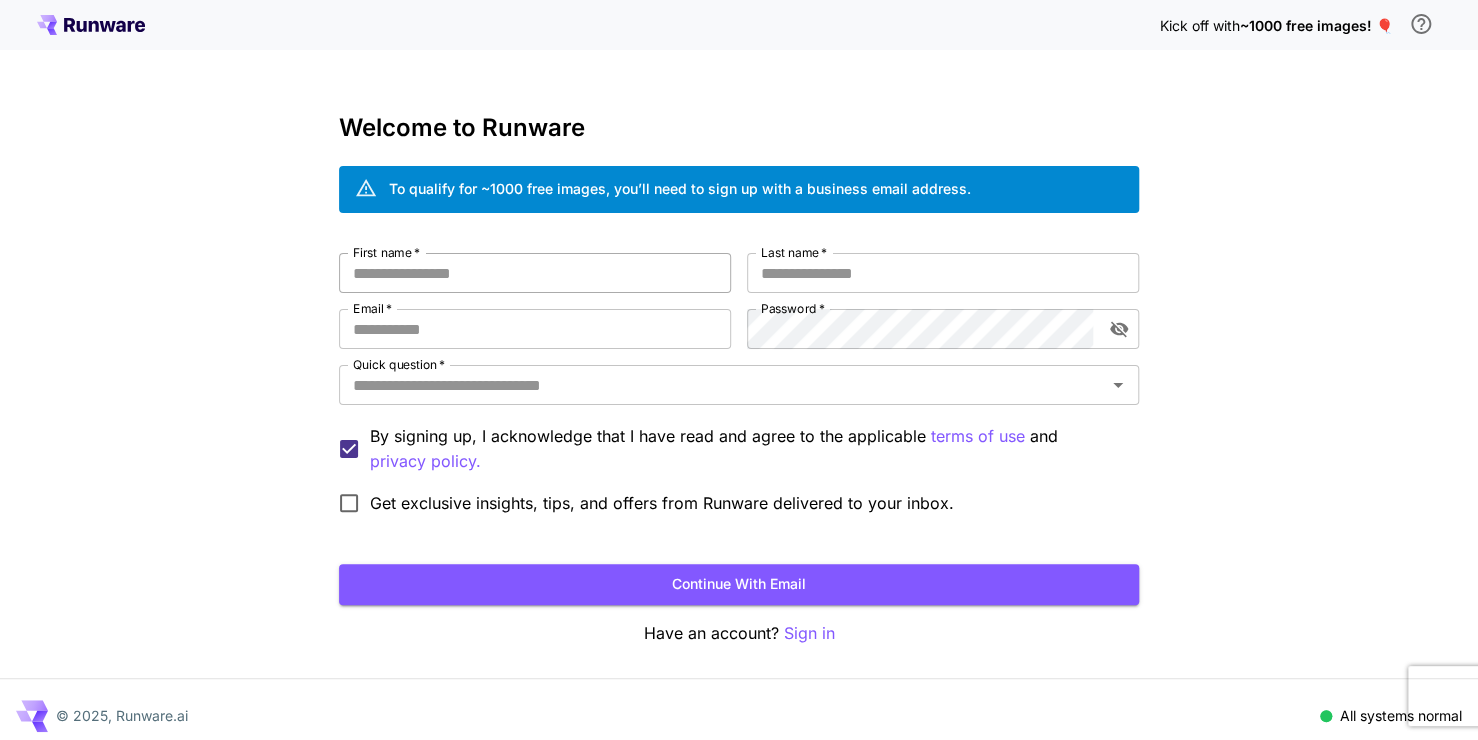 click on "First name   *" at bounding box center [535, 273] 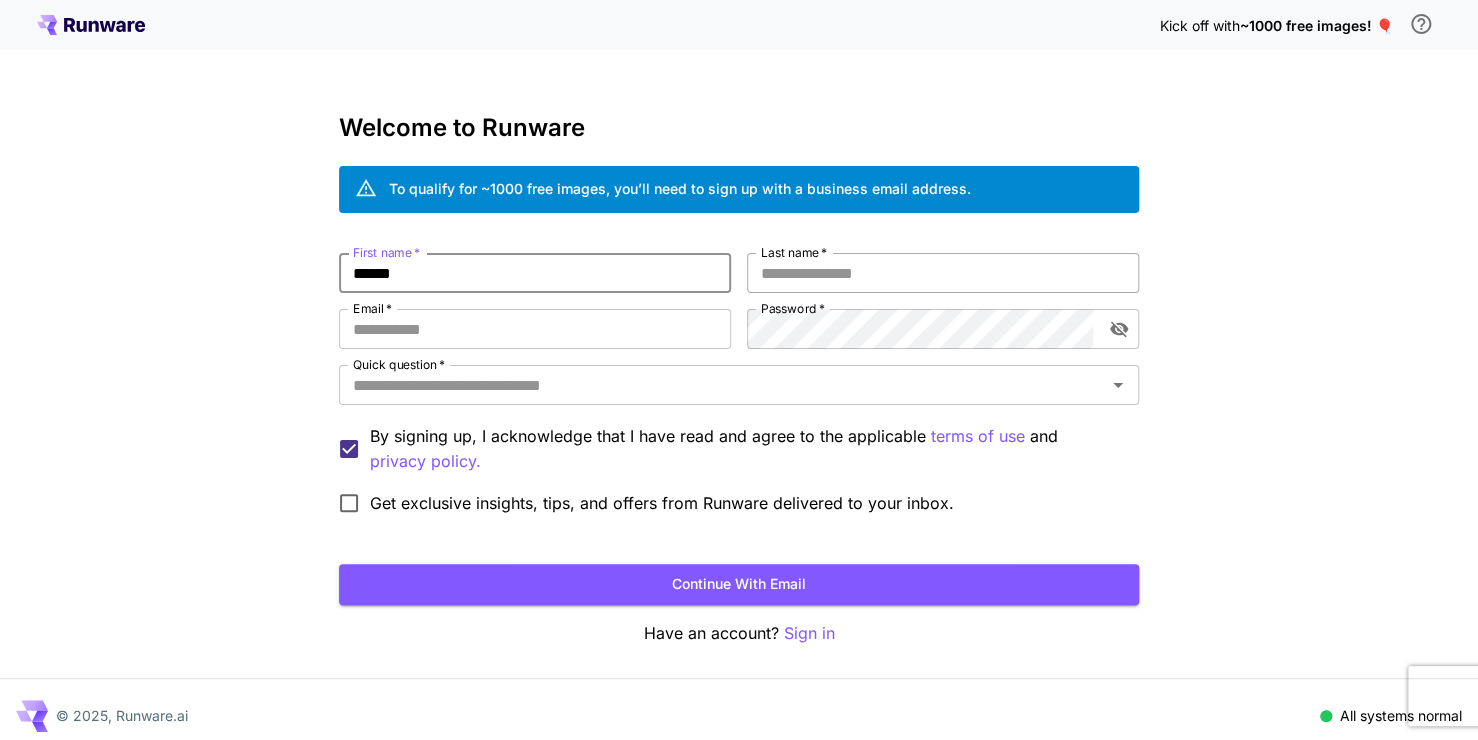 type on "******" 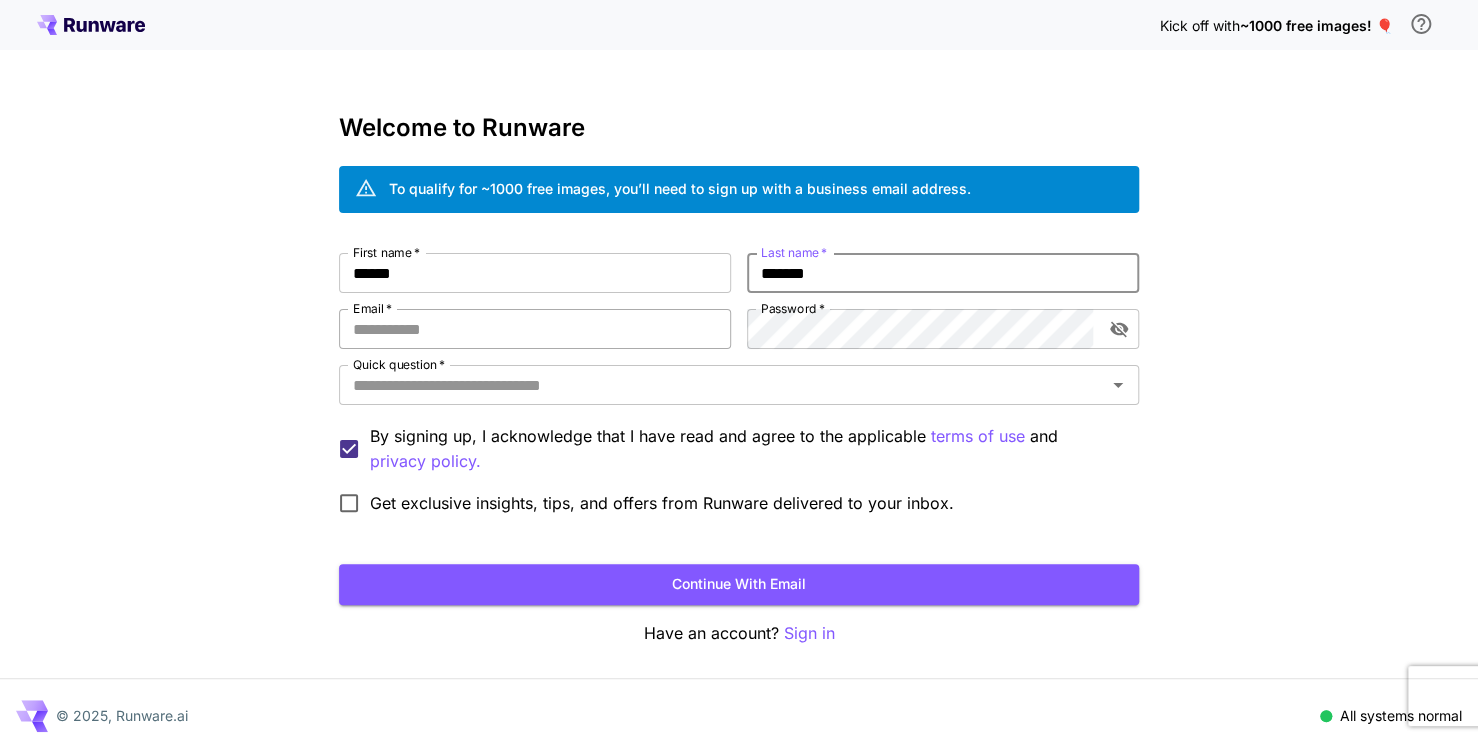 type on "*******" 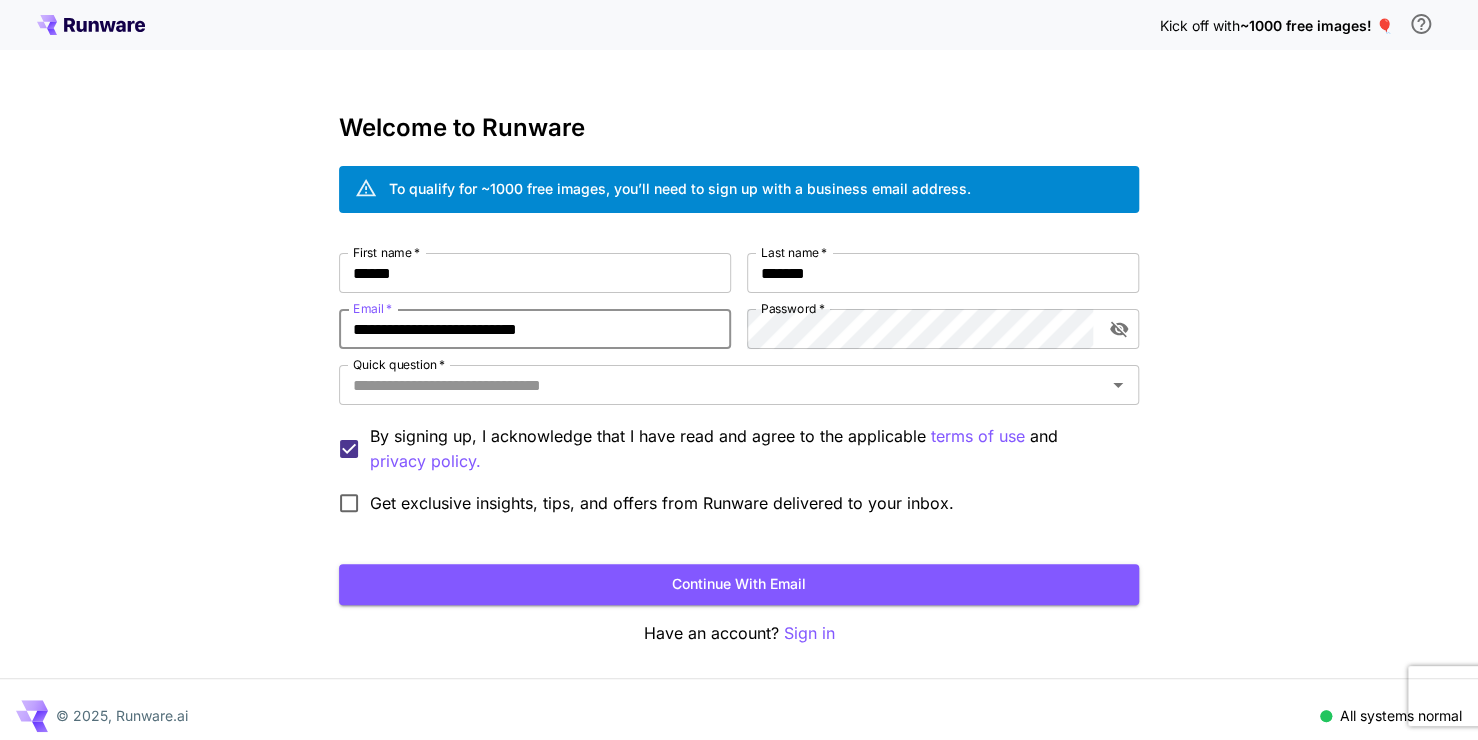 type on "**********" 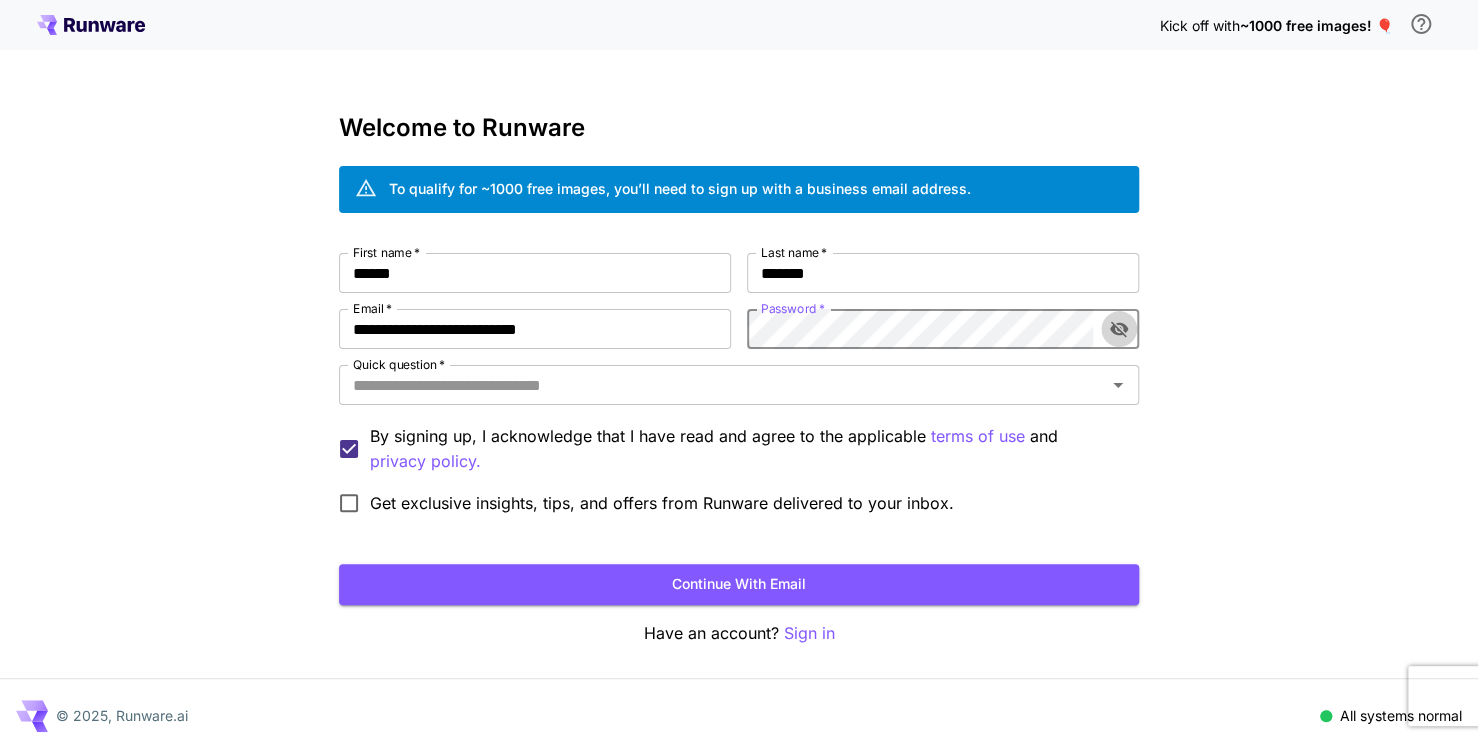 click 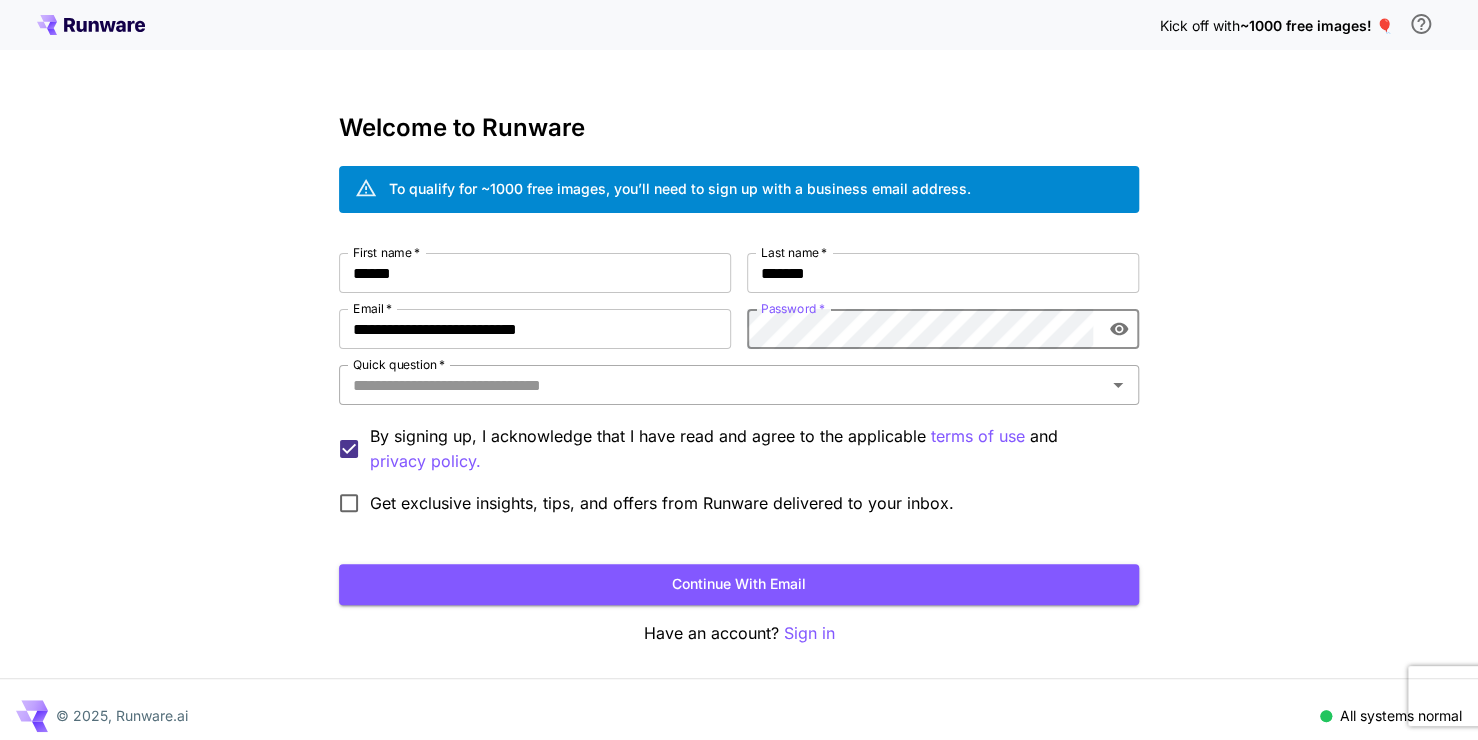 click on "Quick question   *" at bounding box center (722, 385) 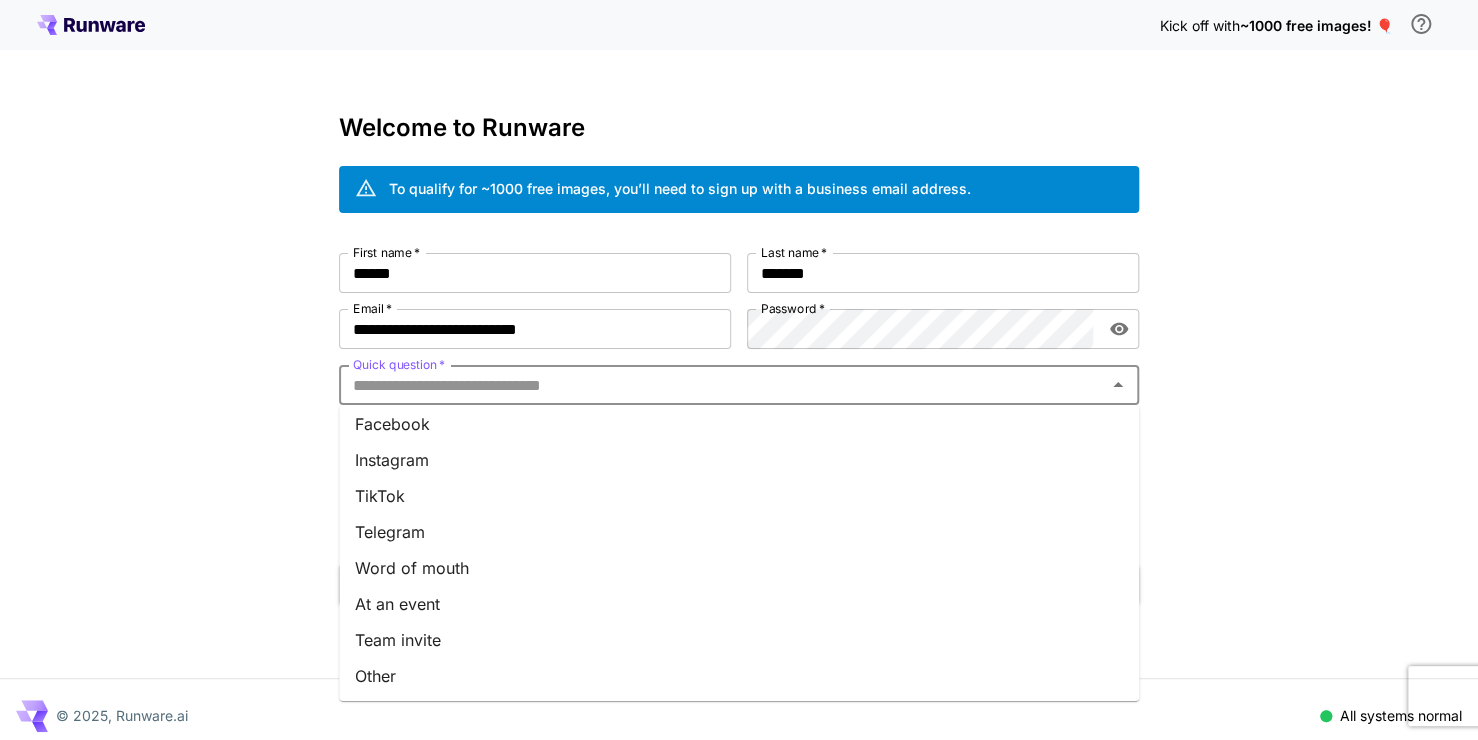 scroll, scrollTop: 260, scrollLeft: 0, axis: vertical 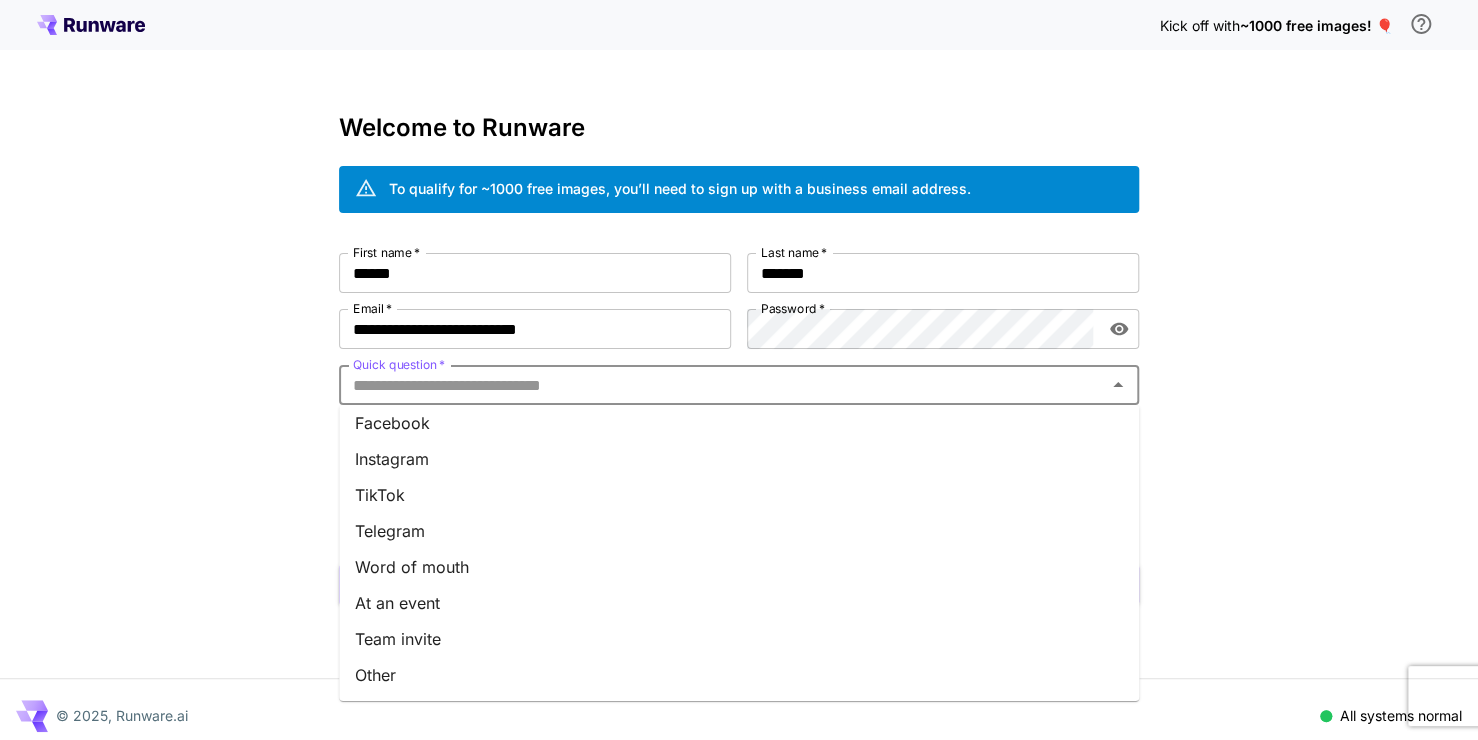 click on "Other" at bounding box center [739, 675] 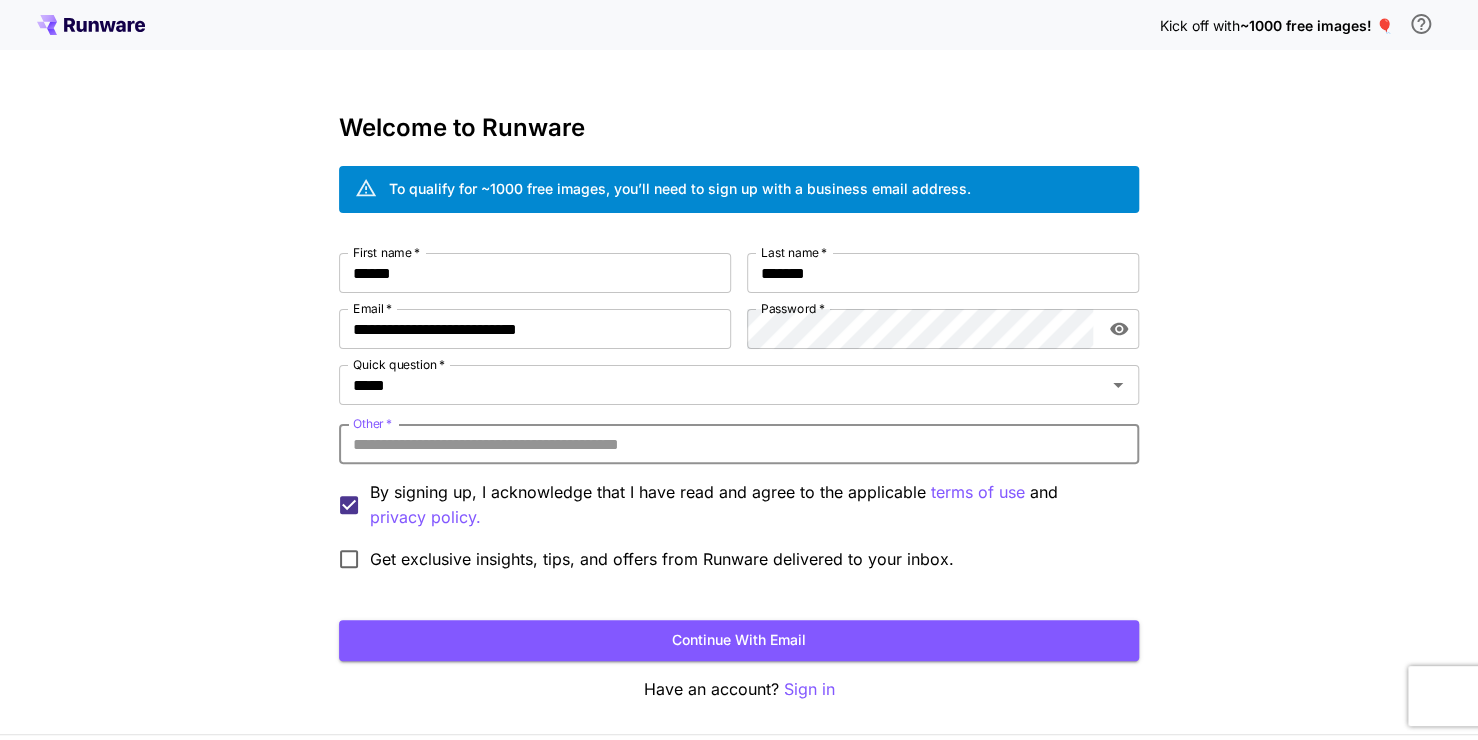 click on "Other   *" at bounding box center (739, 444) 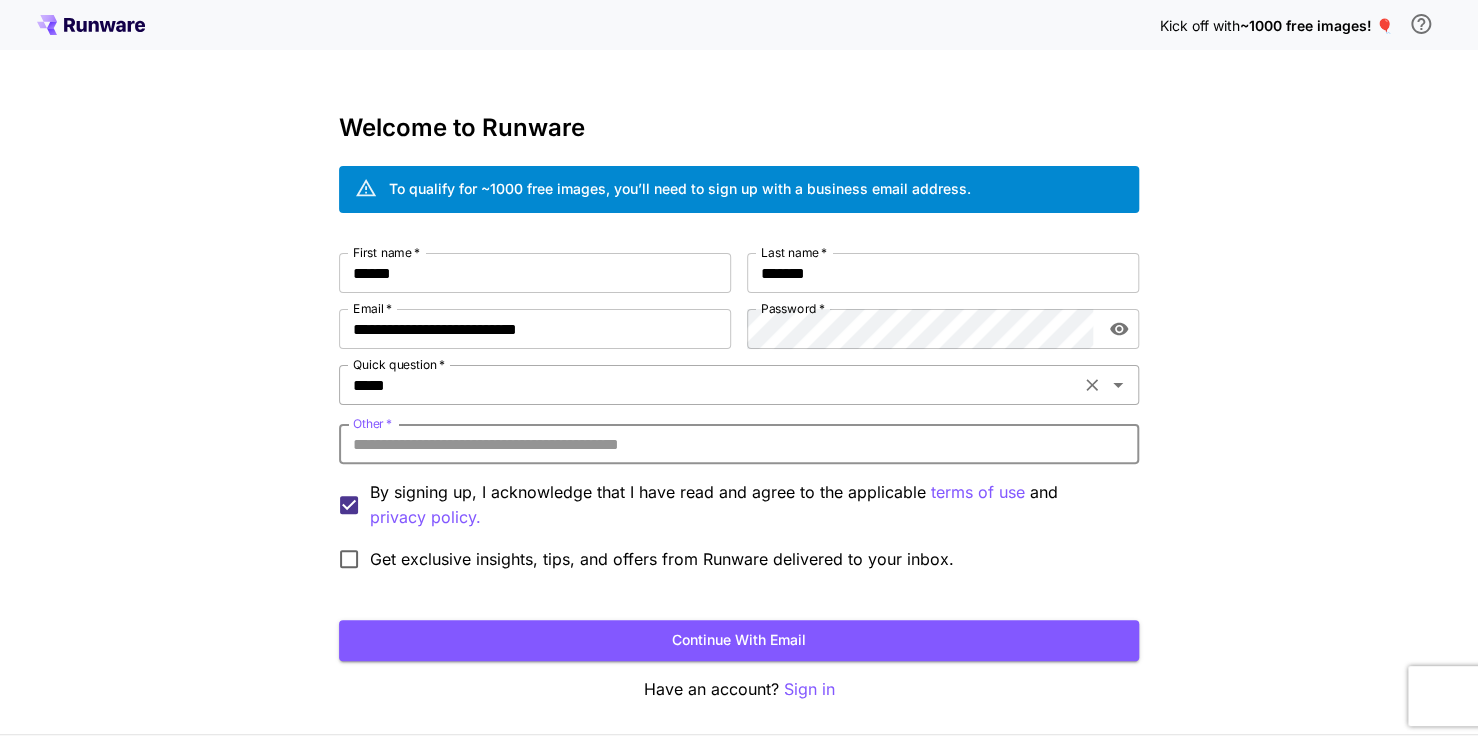 click on "***** Quick question   *" at bounding box center [739, 385] 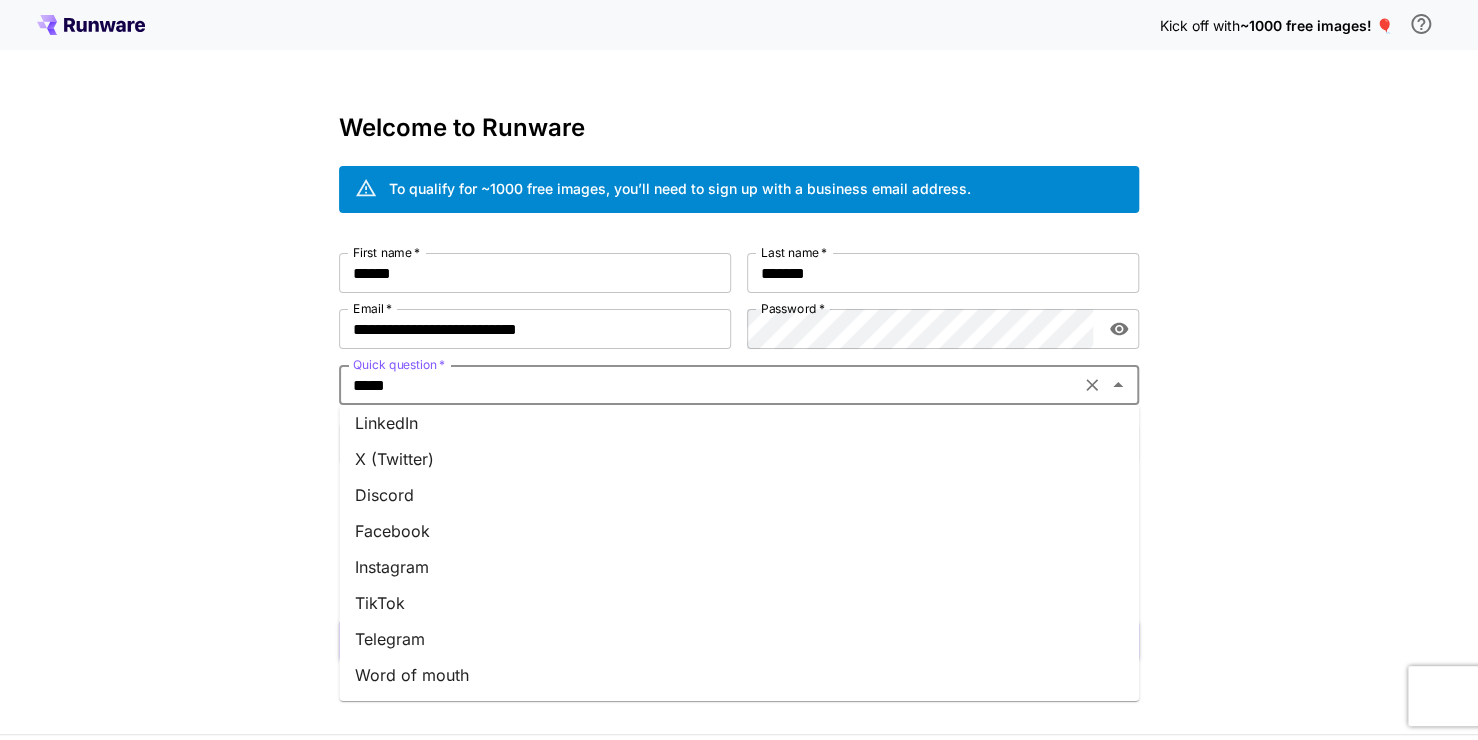 scroll, scrollTop: 0, scrollLeft: 0, axis: both 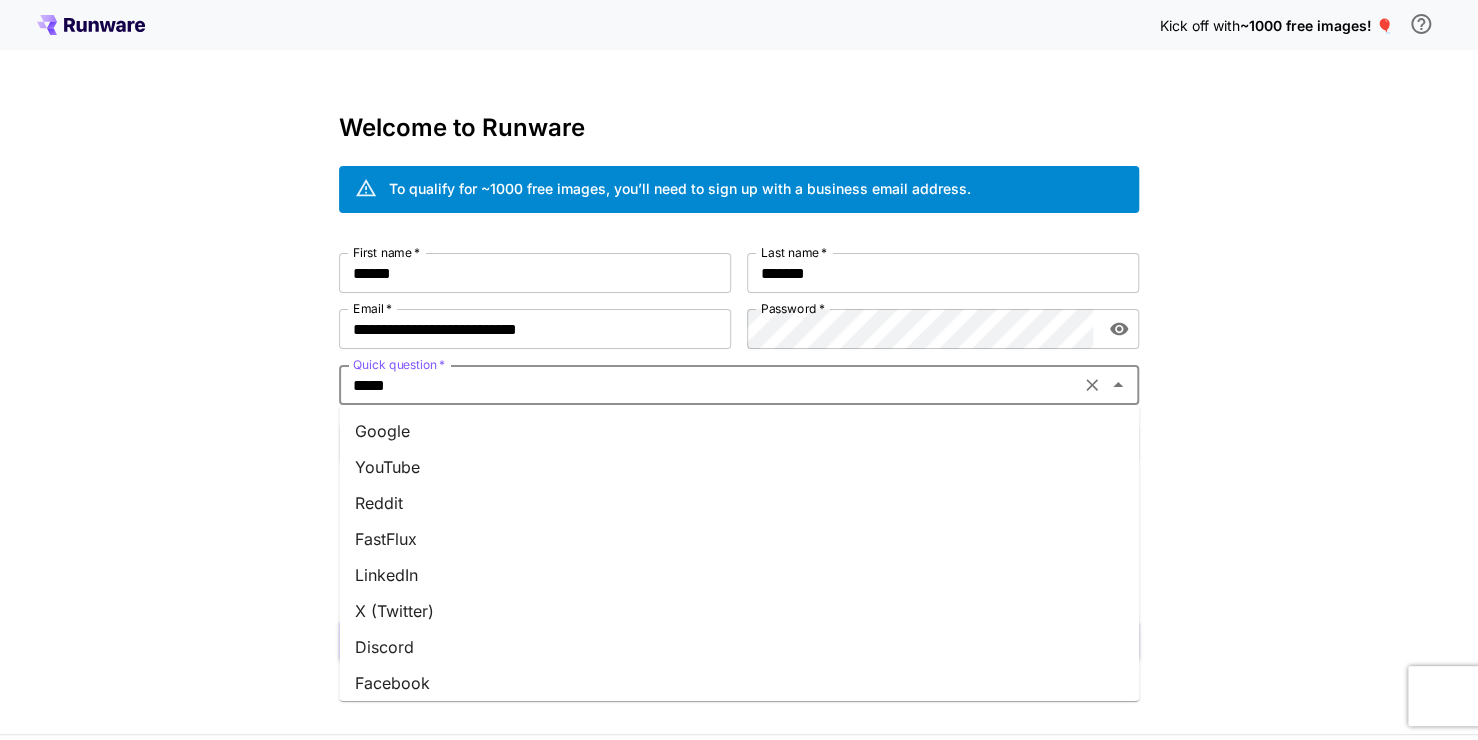 click on "Google" at bounding box center (739, 431) 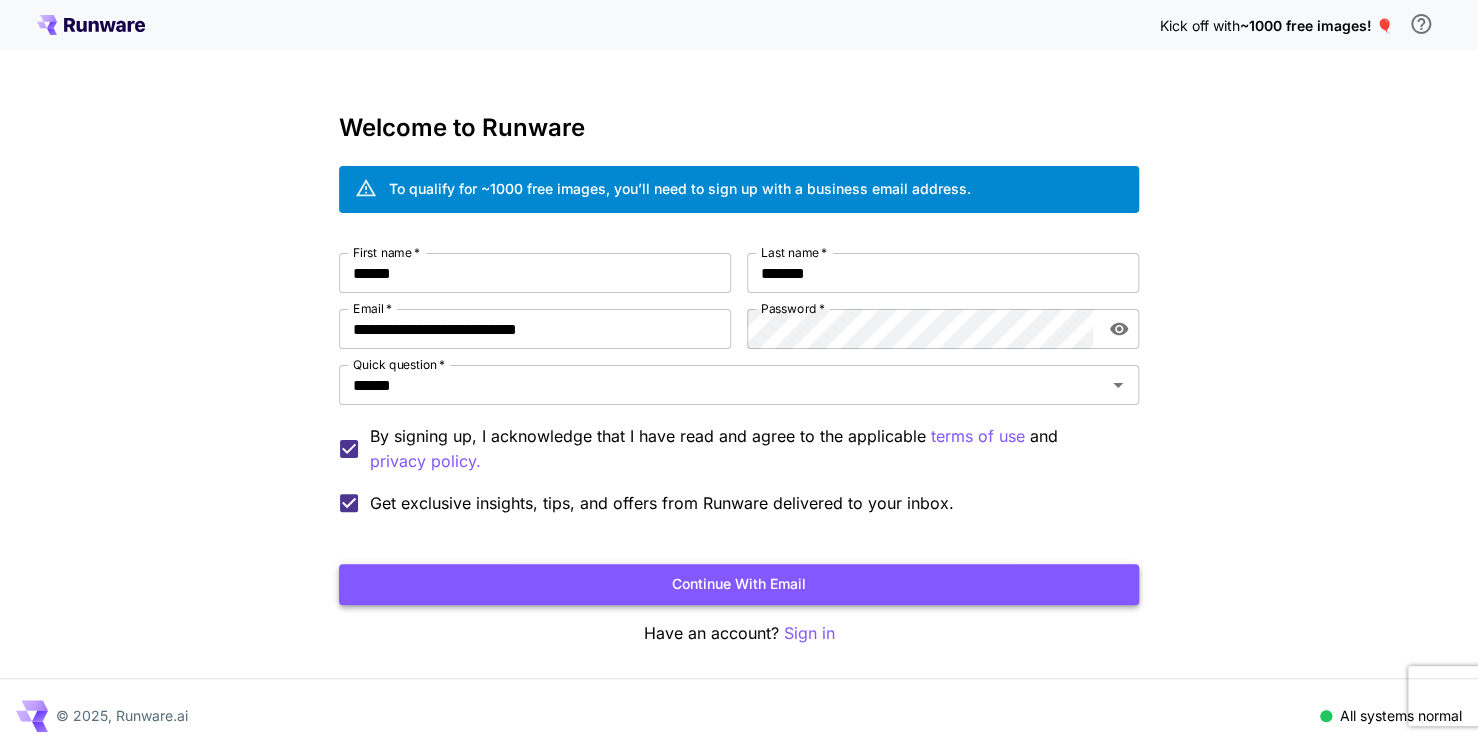 click on "Continue with email" at bounding box center [739, 584] 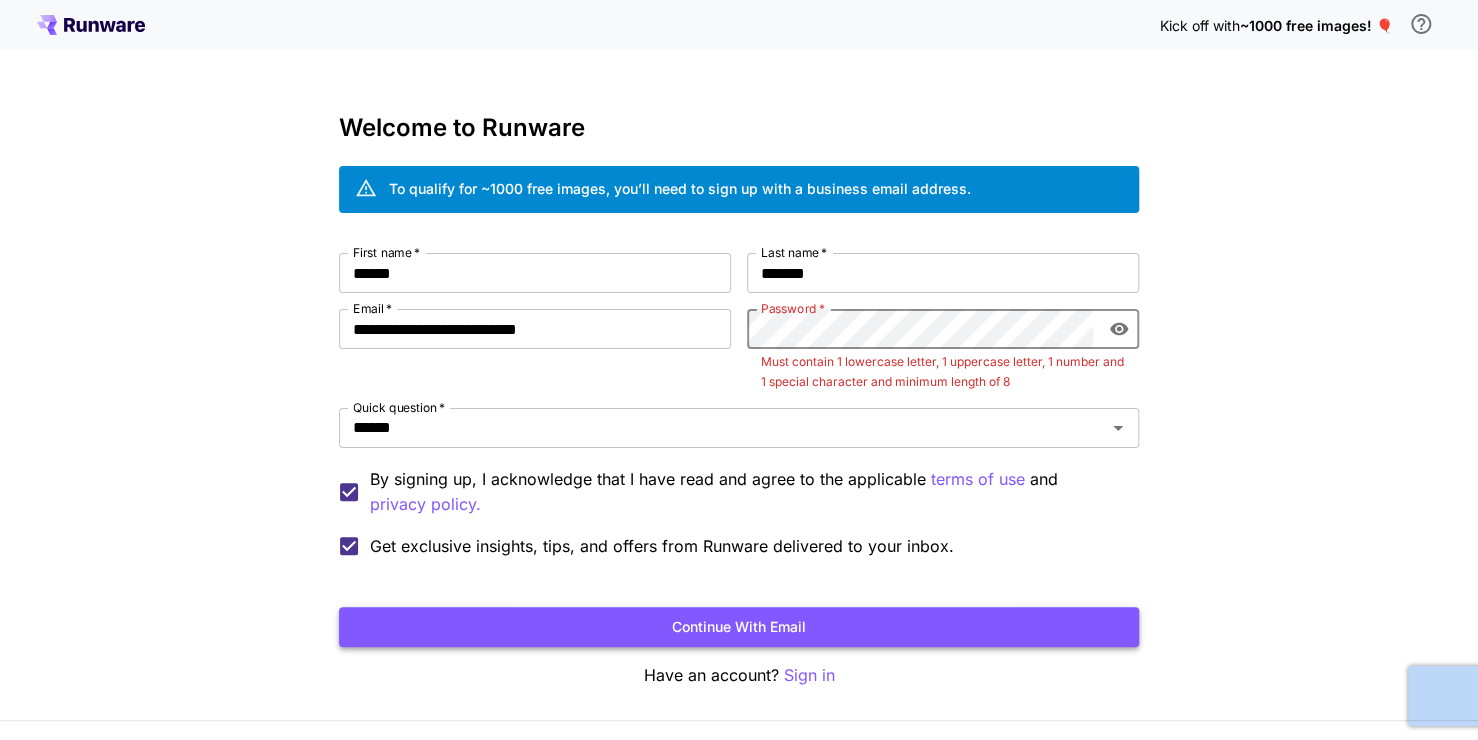 click on "First name   * [FIRST] First name   * Last name   * [LAST] Last name   * Email   * [EMAIL] Email   * Password   * Password   * Must contain 1 lowercase letter, 1 uppercase letter, 1 number and 1 special character and minimum length of 8 Quick question   * [TEXT] Quick question   * By signing up, I acknowledge that I have read and agree to the applicable   terms of use     and   privacy policy.   Get exclusive insights, tips, and offers from Runware delivered to your inbox. Continue with email" at bounding box center (739, 450) 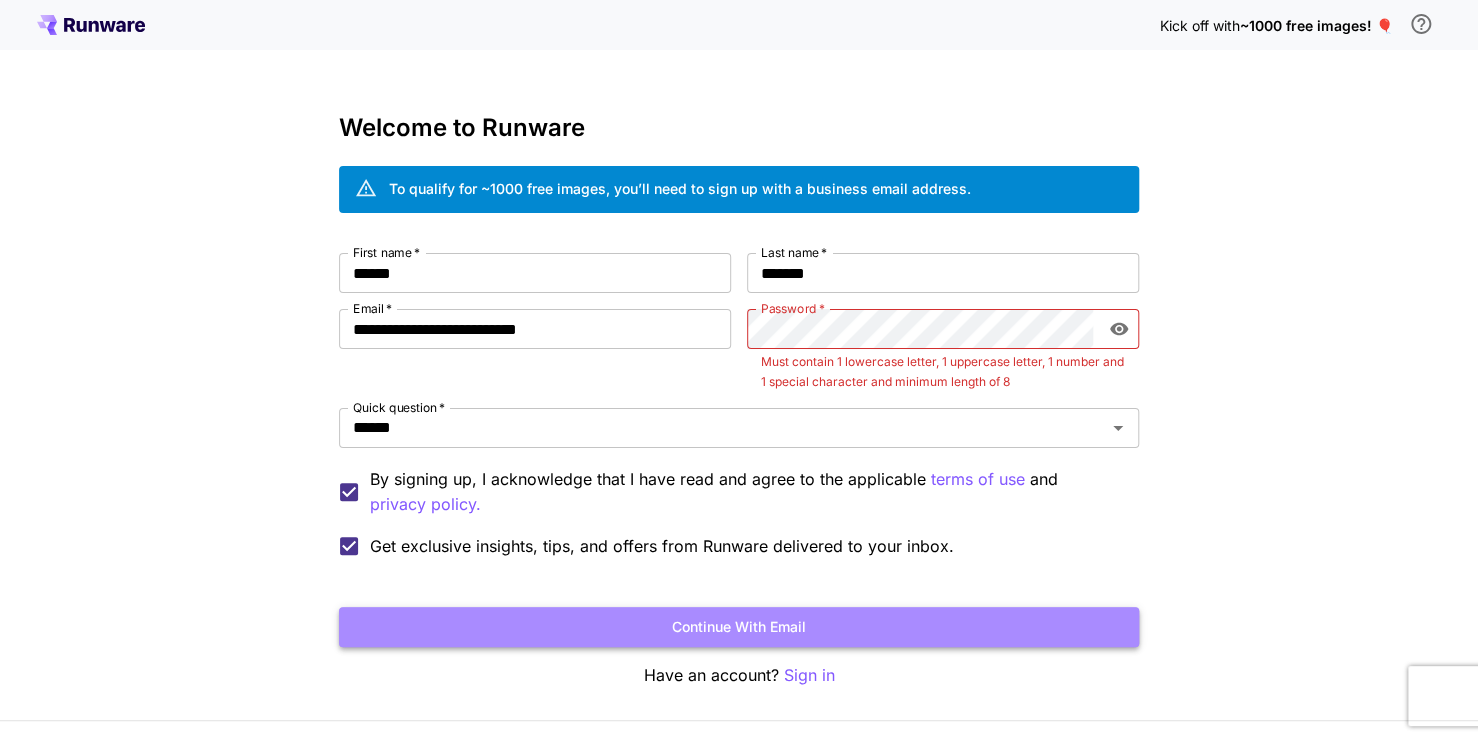 click on "Continue with email" at bounding box center [739, 627] 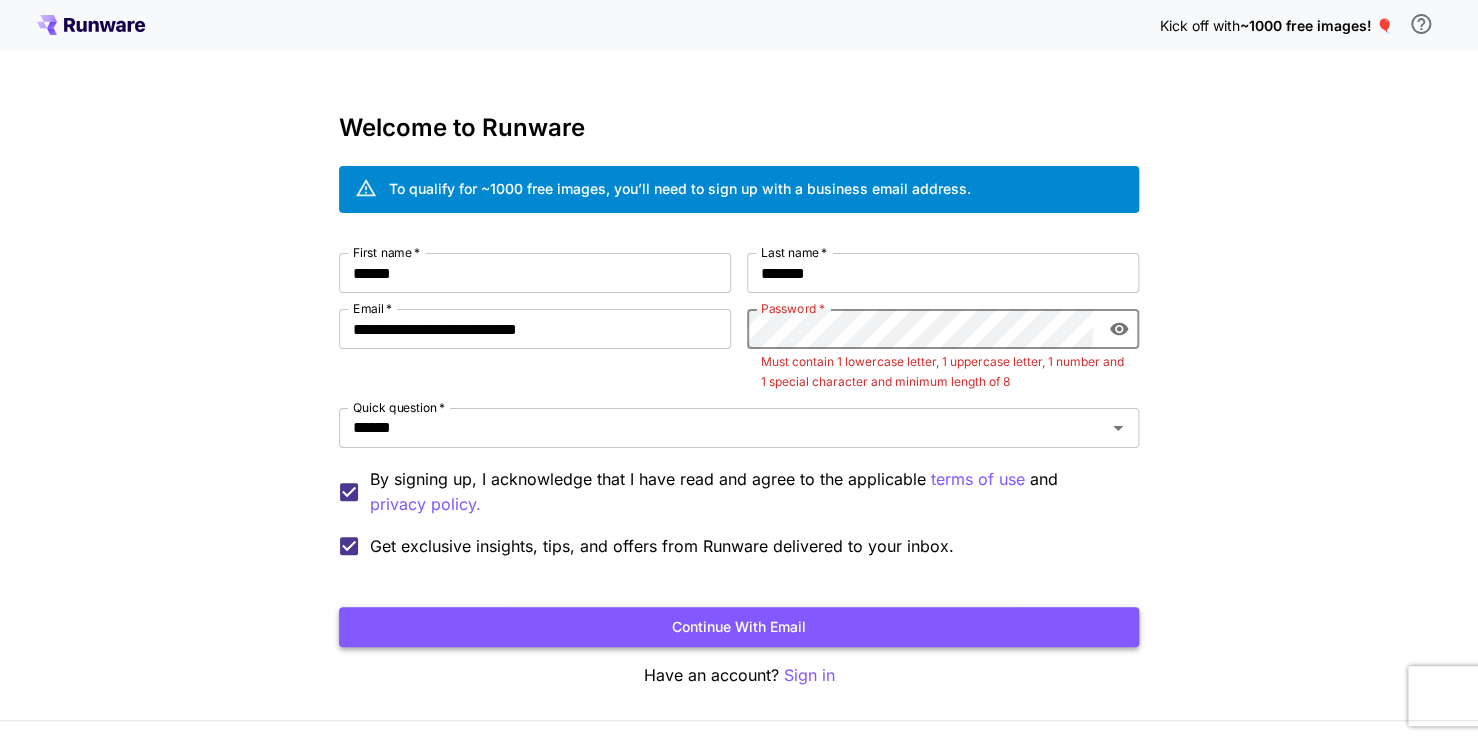 click on "Continue with email" at bounding box center (739, 627) 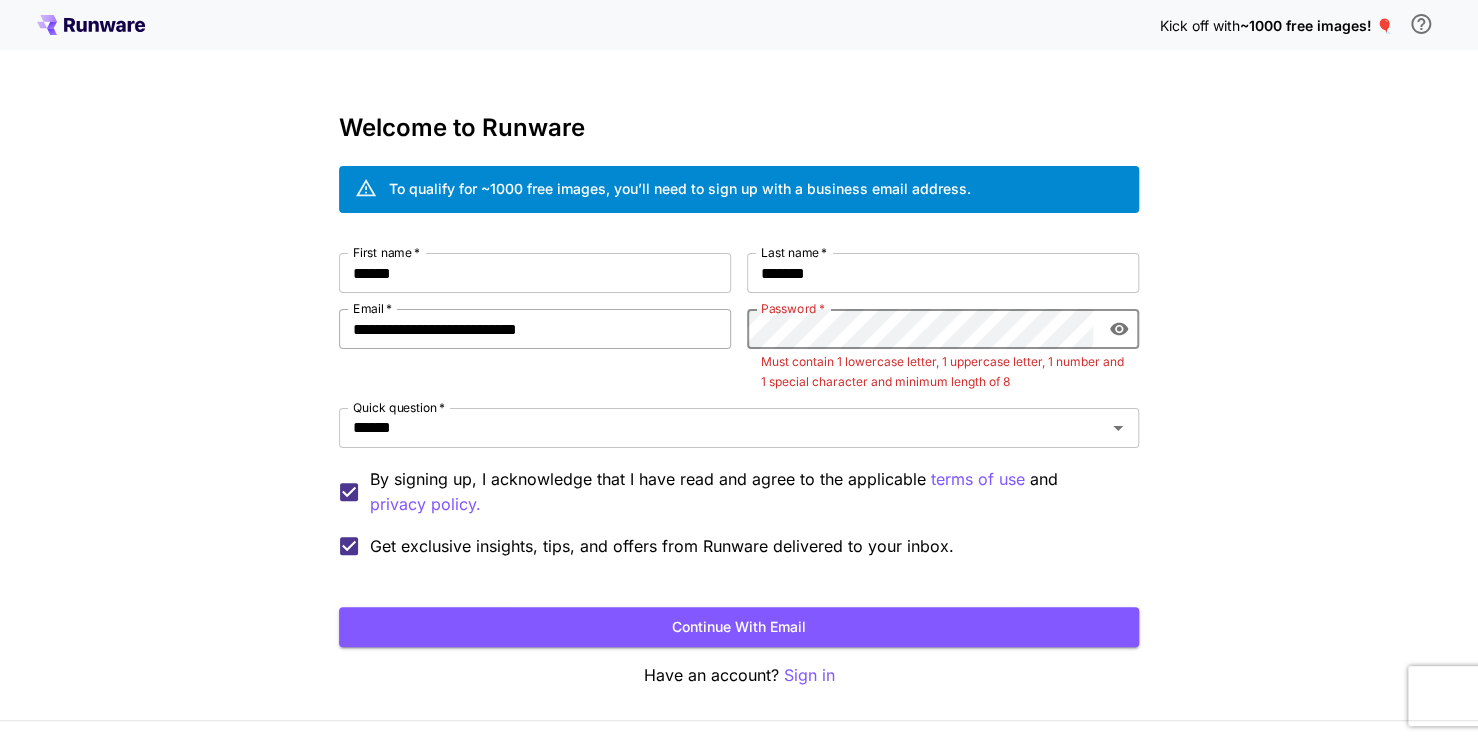 click on "First name   * [FIRST] First name   * Last name   * [LAST] Last name   * Email   * [EMAIL] Email   * Password   * Password   * Must contain 1 lowercase letter, 1 uppercase letter, 1 number and 1 special character and minimum length of 8 Quick question   * [TEXT] Quick question   * By signing up, I acknowledge that I have read and agree to the applicable   terms of use     and   privacy policy.   Get exclusive insights, tips, and offers from Runware delivered to your inbox." at bounding box center (739, 410) 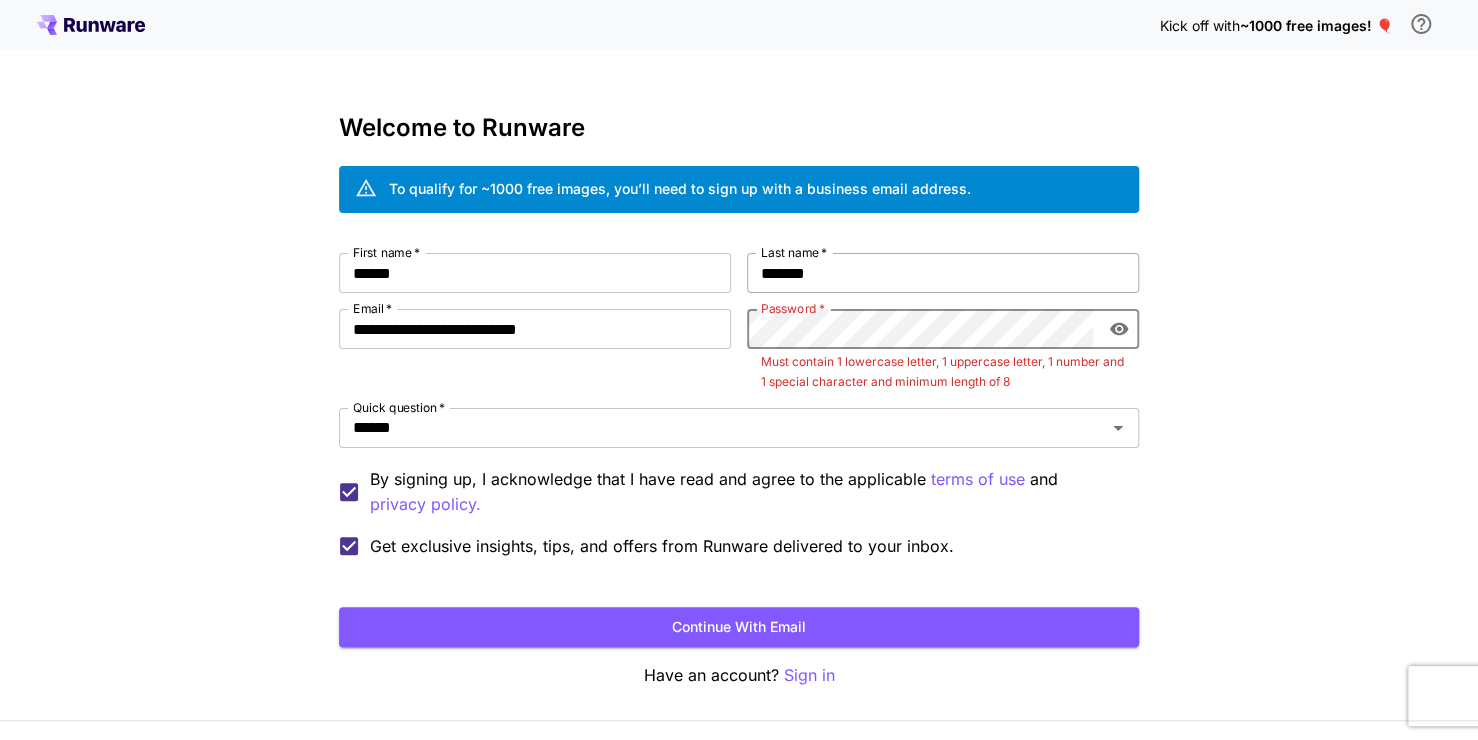 click on "Continue with email" at bounding box center [739, 627] 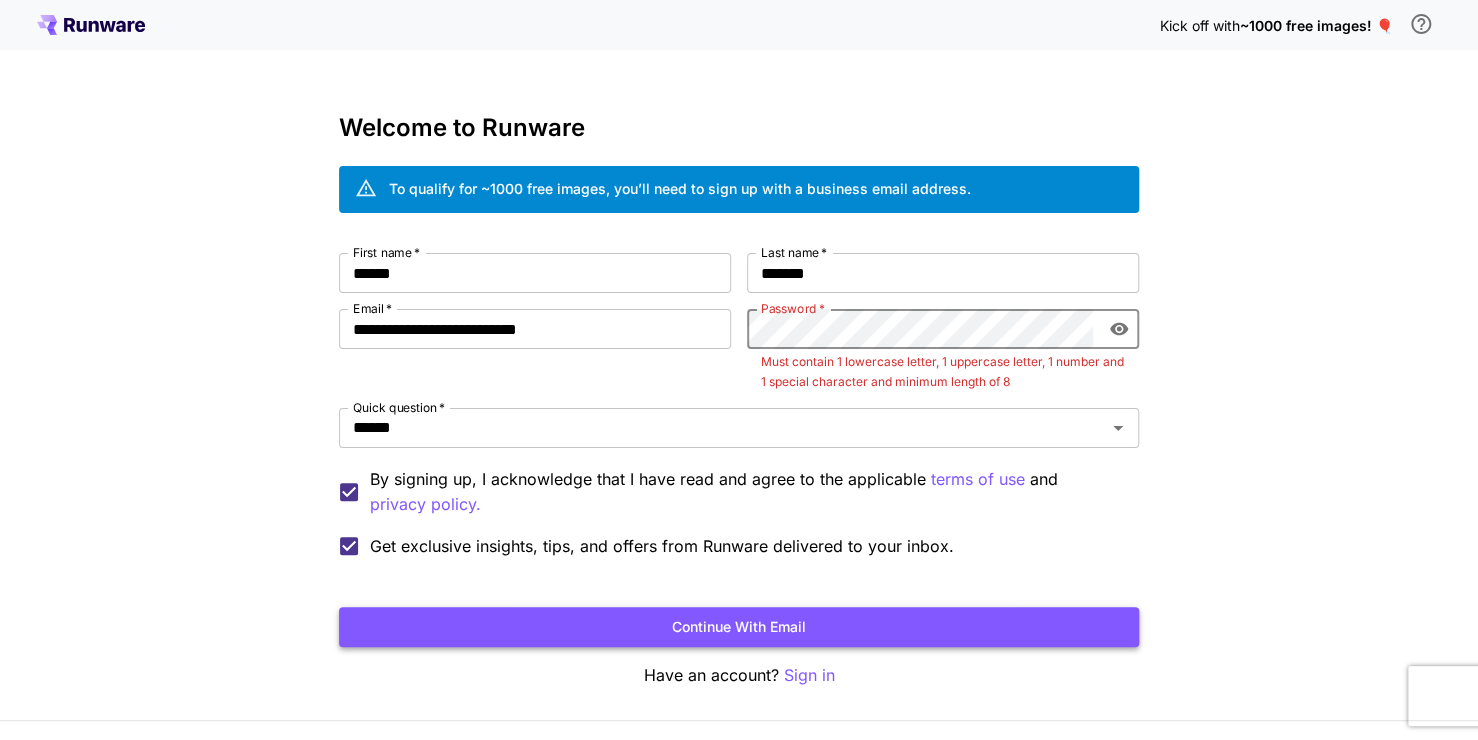 click on "Continue with email" at bounding box center (739, 627) 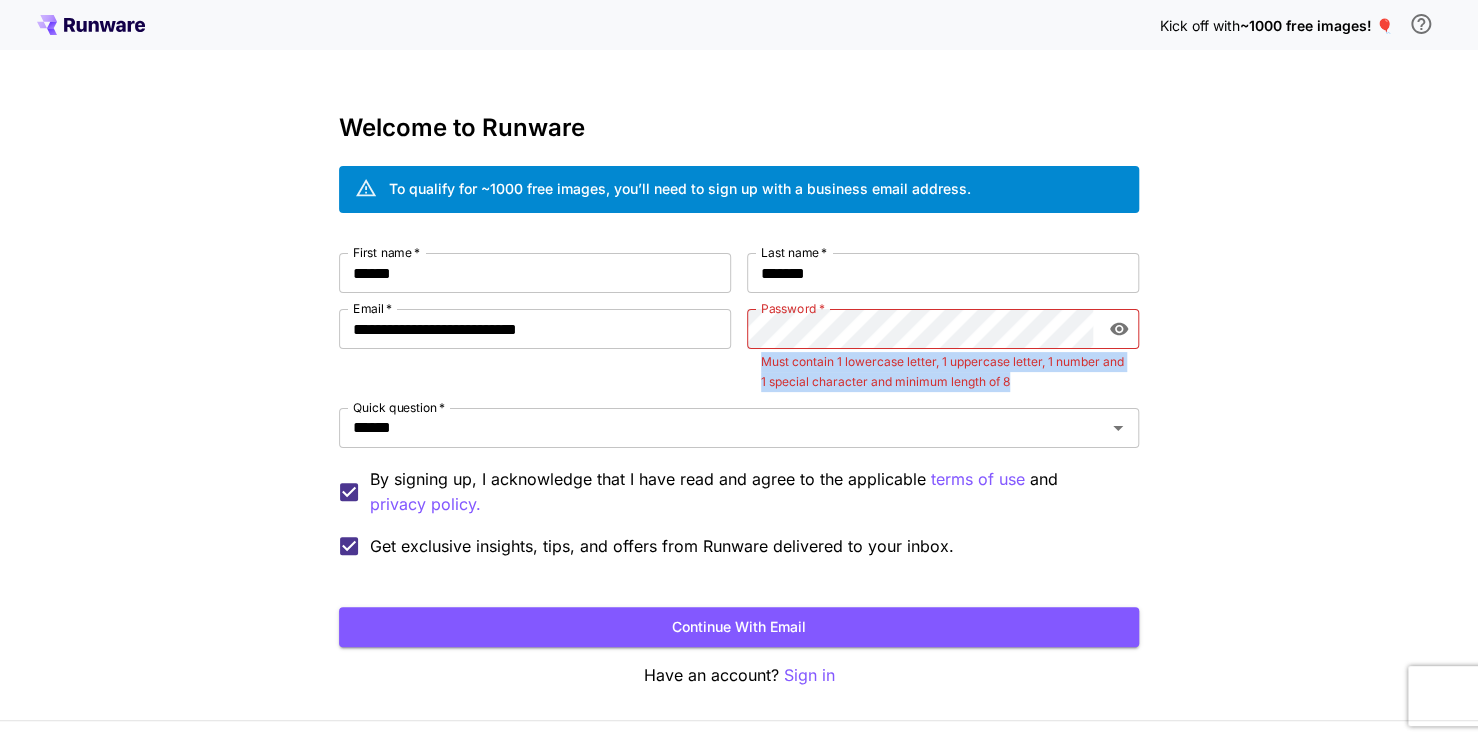 drag, startPoint x: 764, startPoint y: 361, endPoint x: 1067, endPoint y: 379, distance: 303.53418 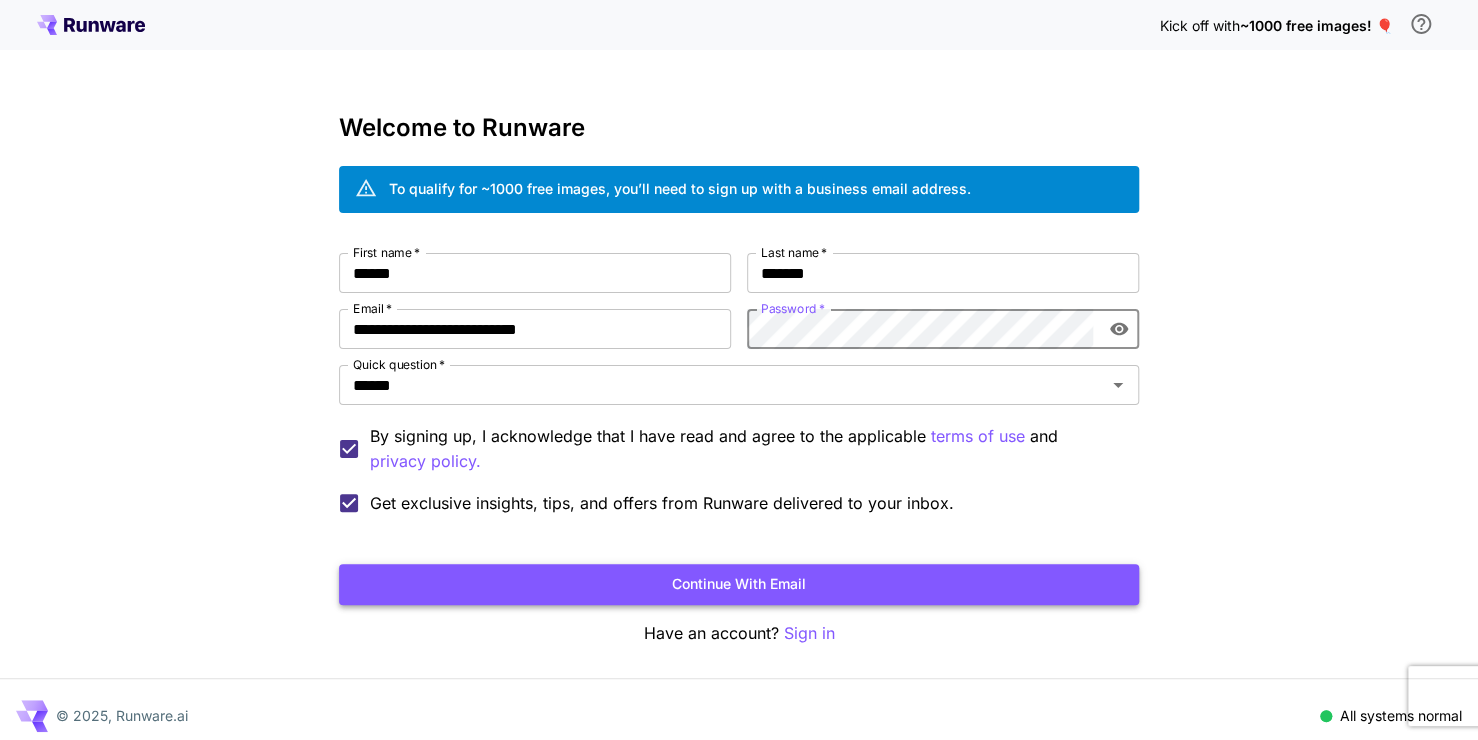 click on "Continue with email" at bounding box center (739, 584) 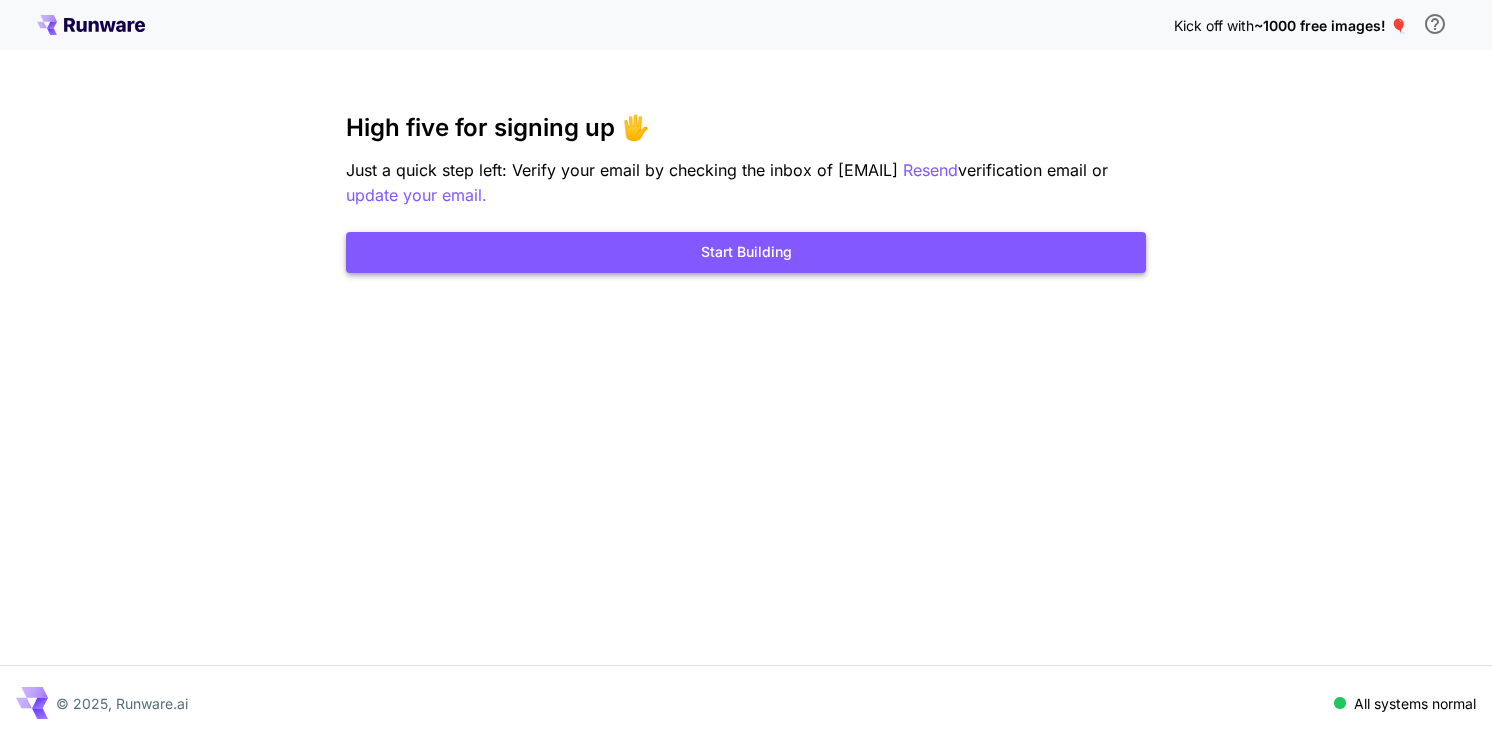 click on "Start Building" at bounding box center [746, 252] 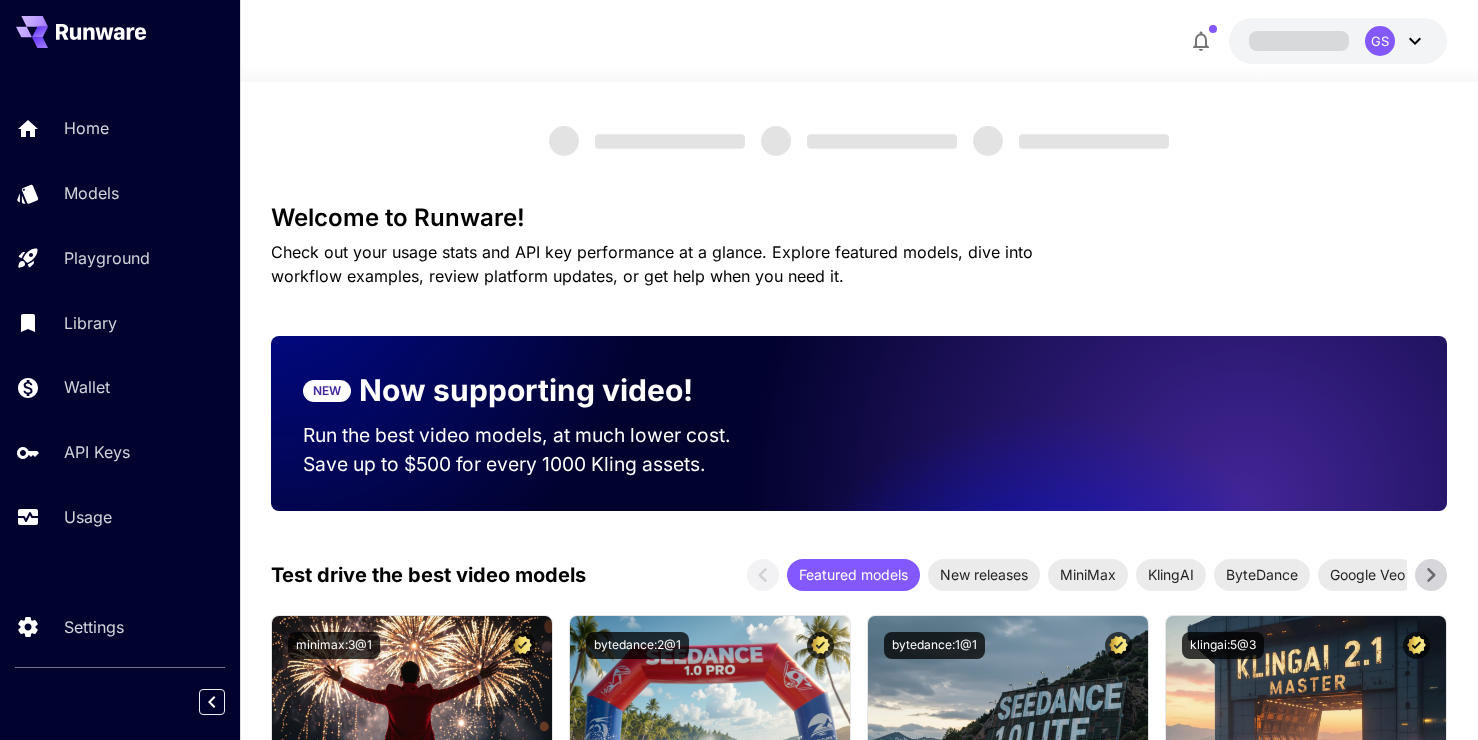 scroll, scrollTop: 0, scrollLeft: 0, axis: both 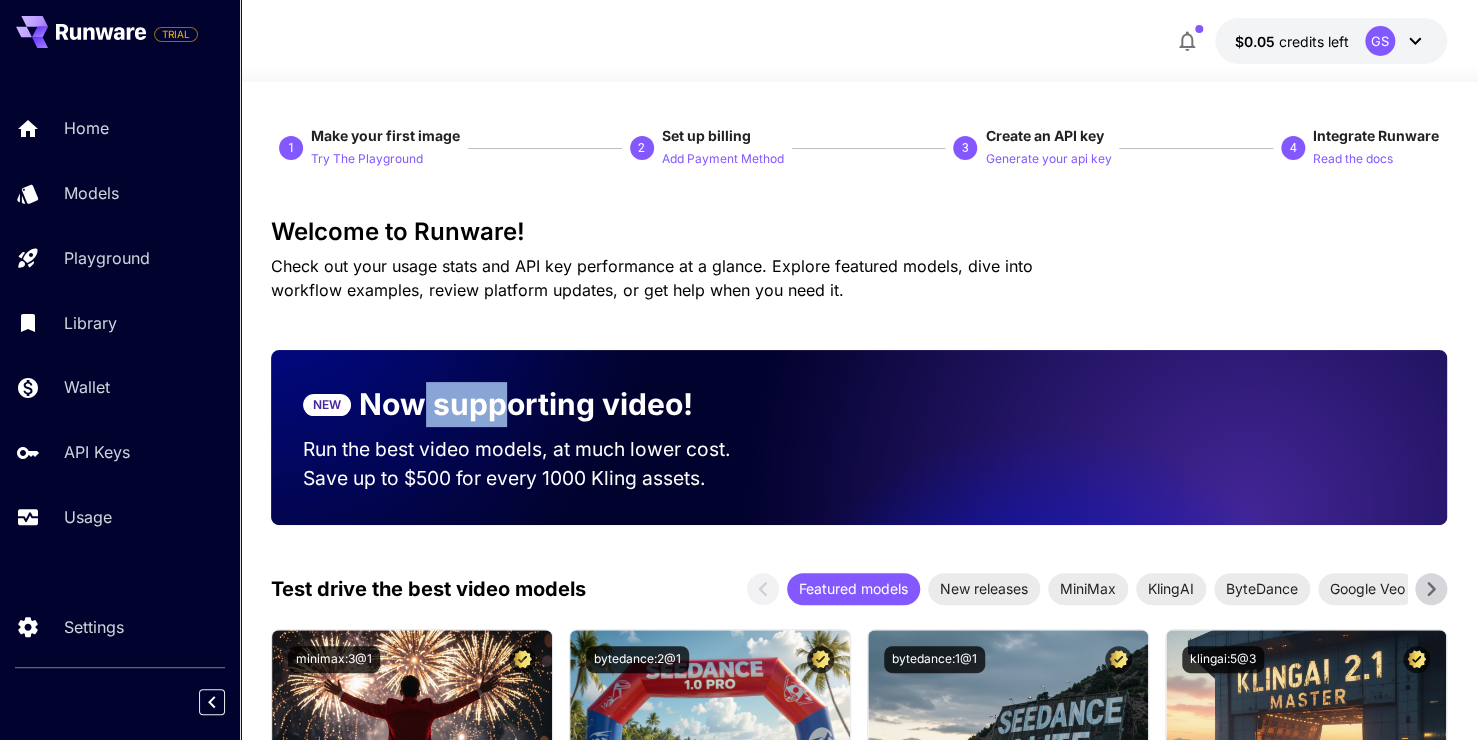 drag, startPoint x: 443, startPoint y: 327, endPoint x: 503, endPoint y: 346, distance: 62.936478 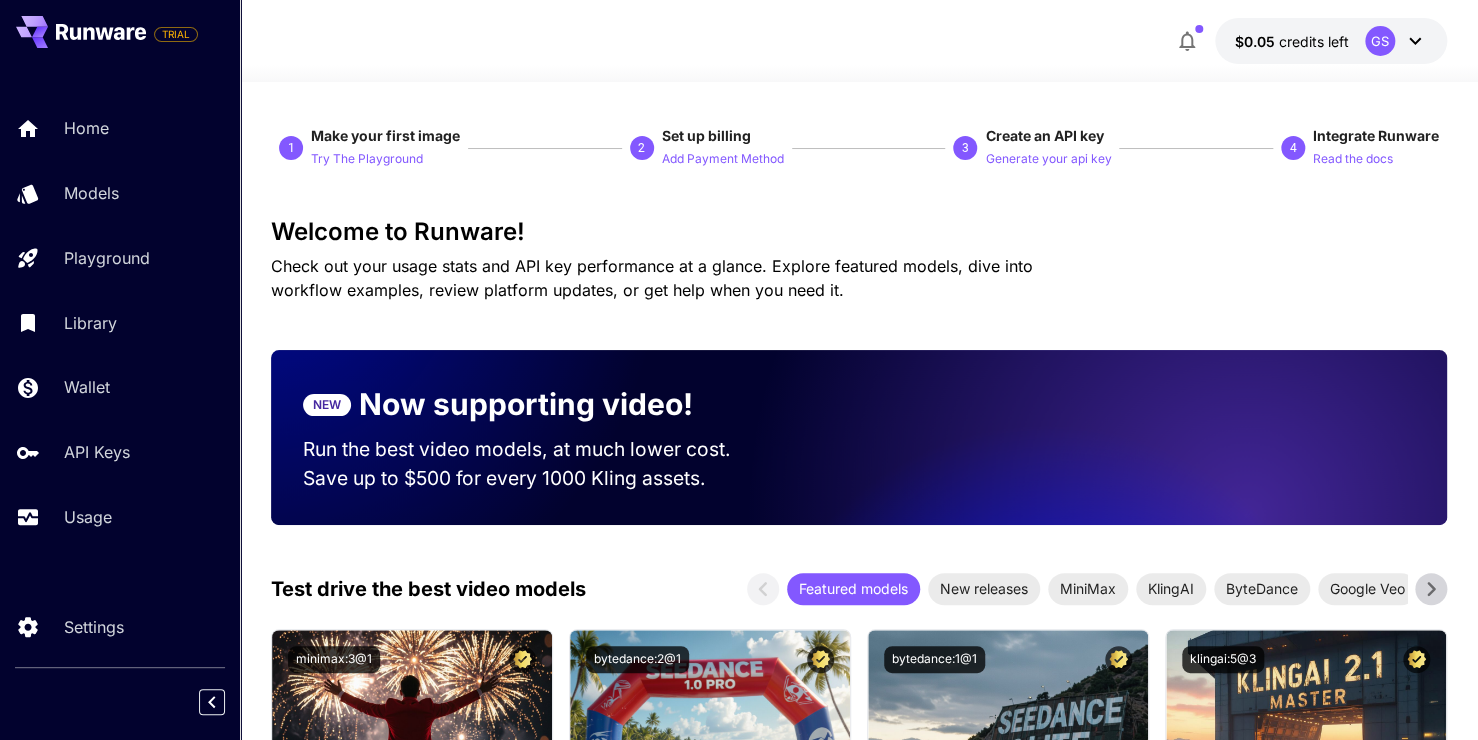 click on "NEW Now supporting video! Run the best video models, at much lower cost. Save up to $500 for every 1000 Kling assets." at bounding box center (536, 437) 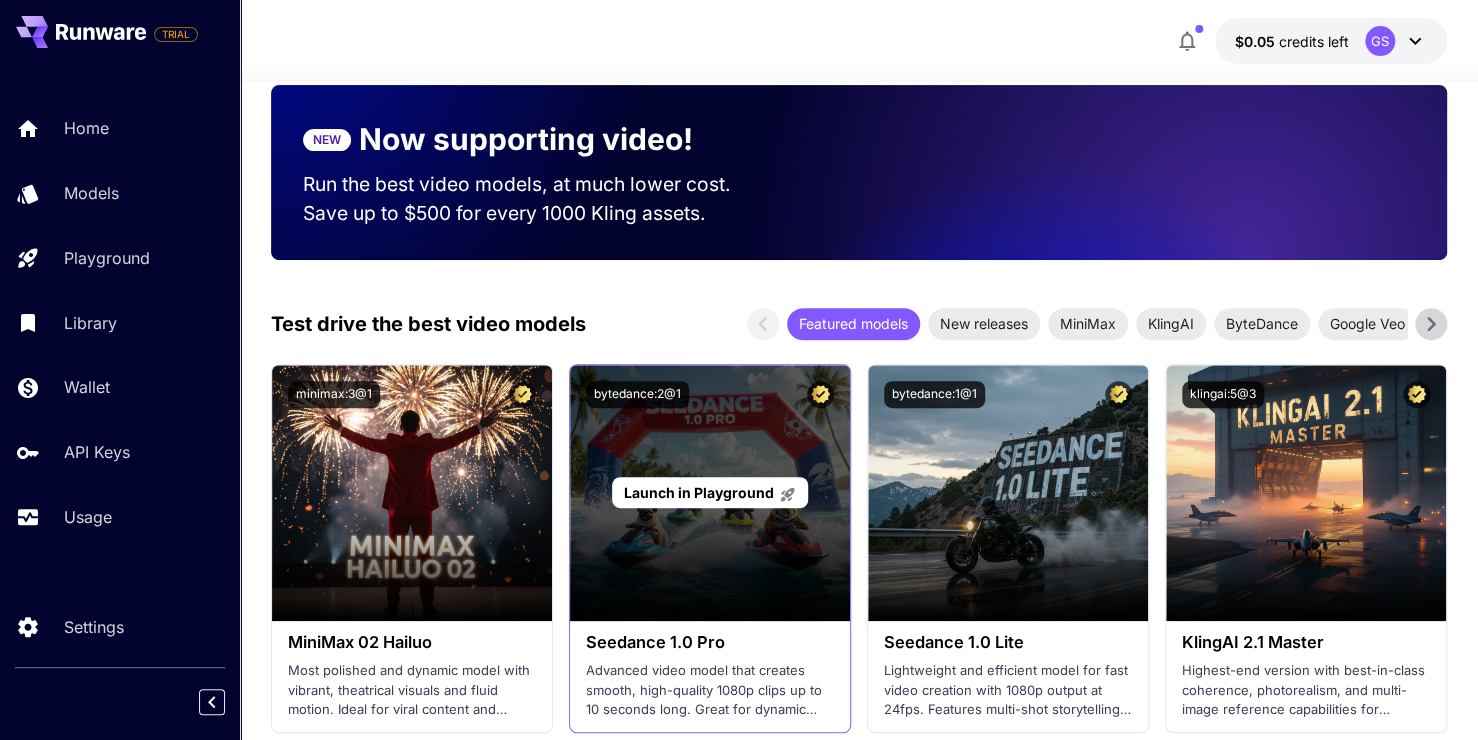 scroll, scrollTop: 300, scrollLeft: 0, axis: vertical 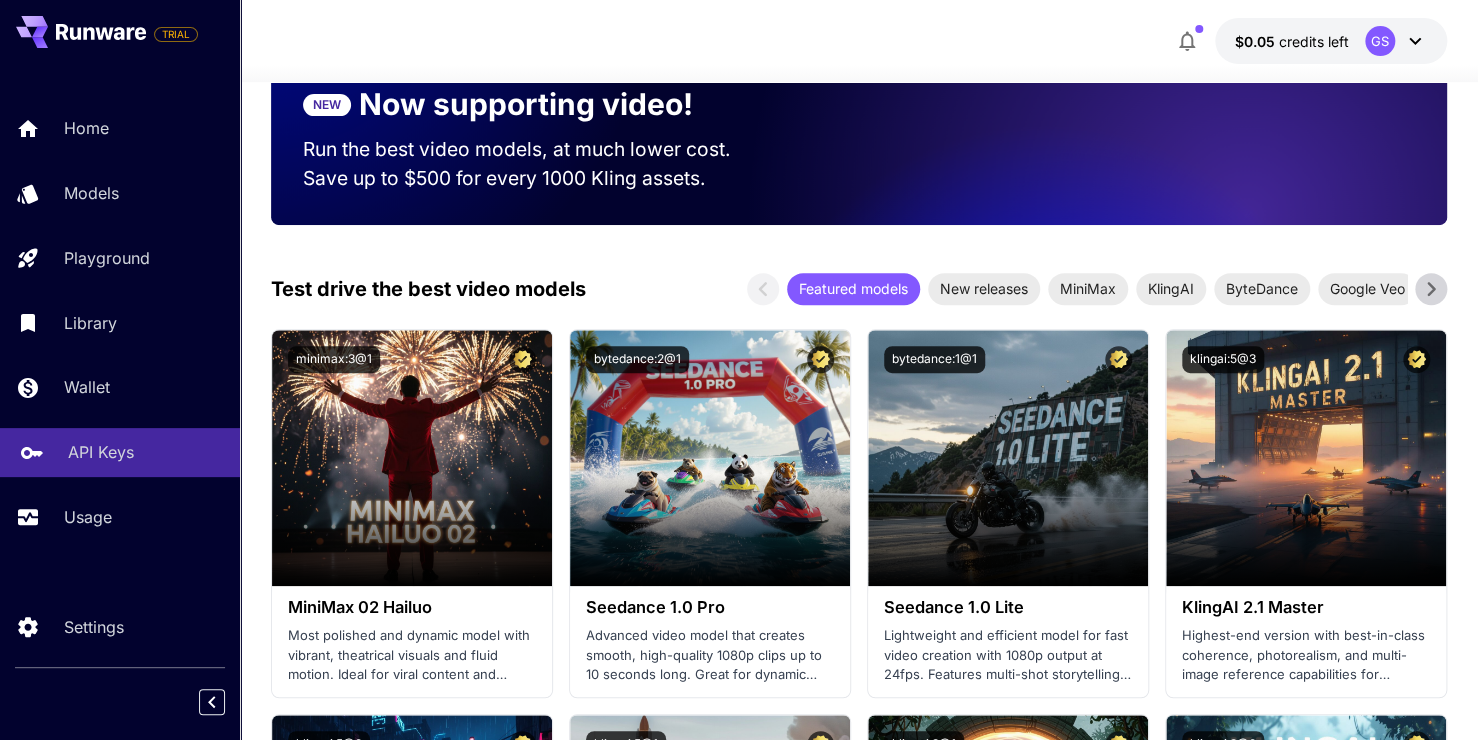 click on "API Keys" at bounding box center (120, 452) 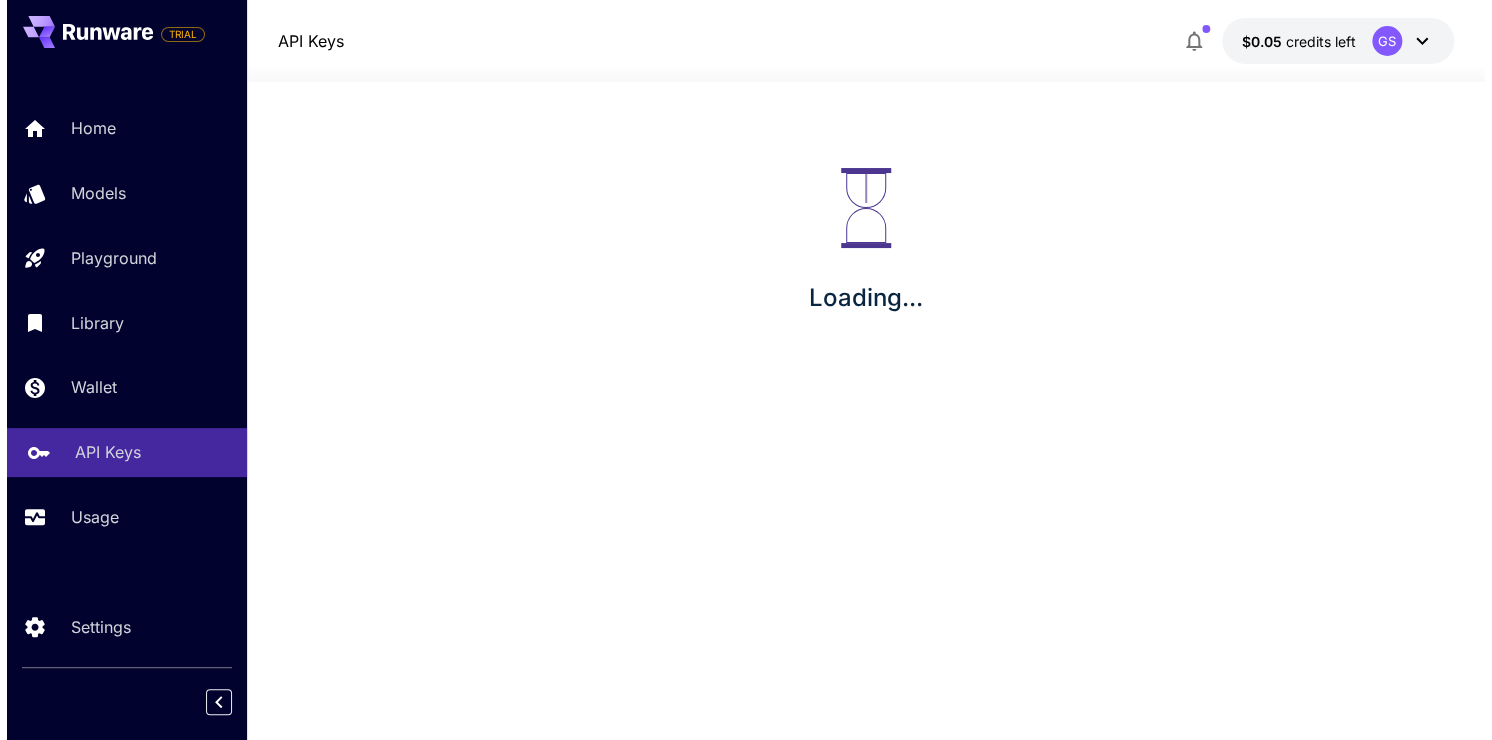 scroll, scrollTop: 0, scrollLeft: 0, axis: both 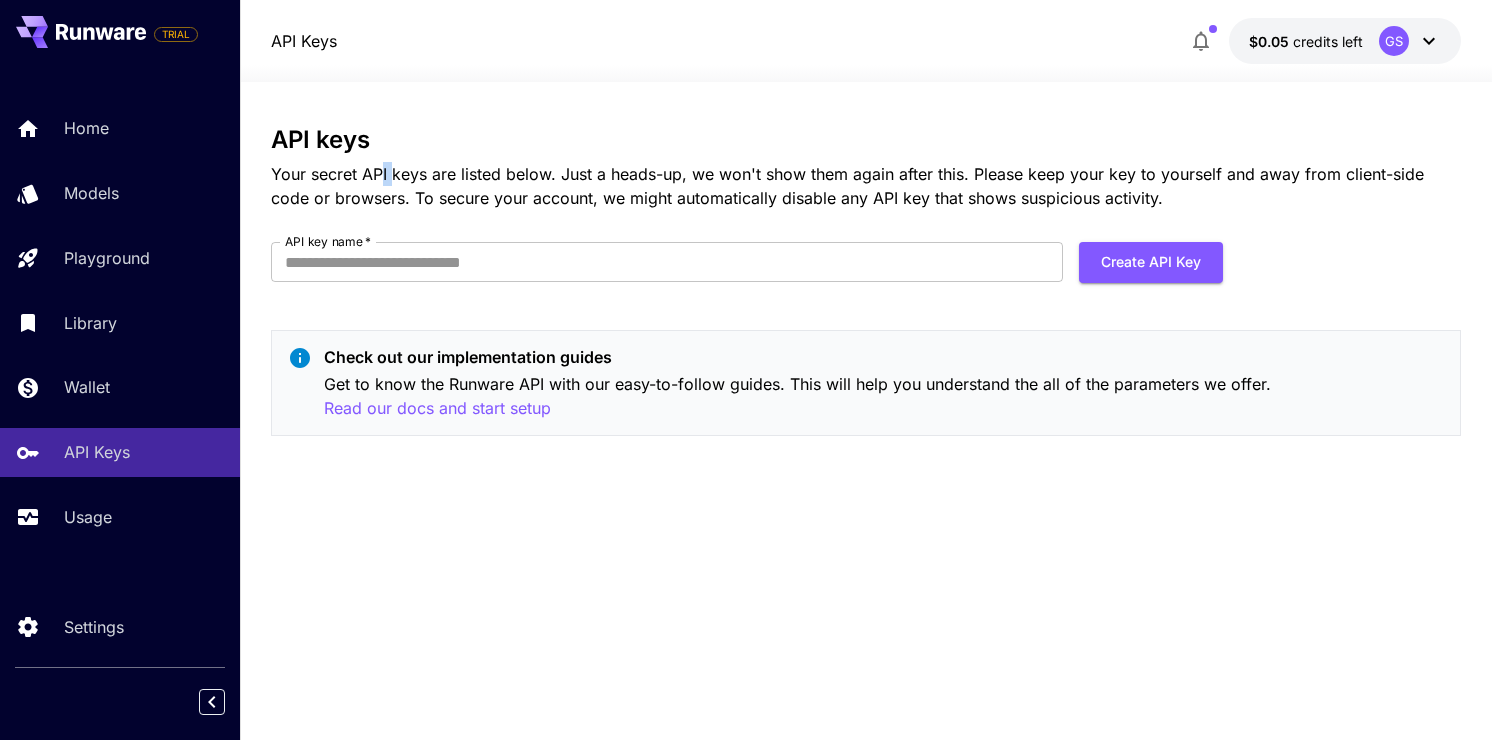 drag, startPoint x: 28, startPoint y: 457, endPoint x: 368, endPoint y: 170, distance: 444.93707 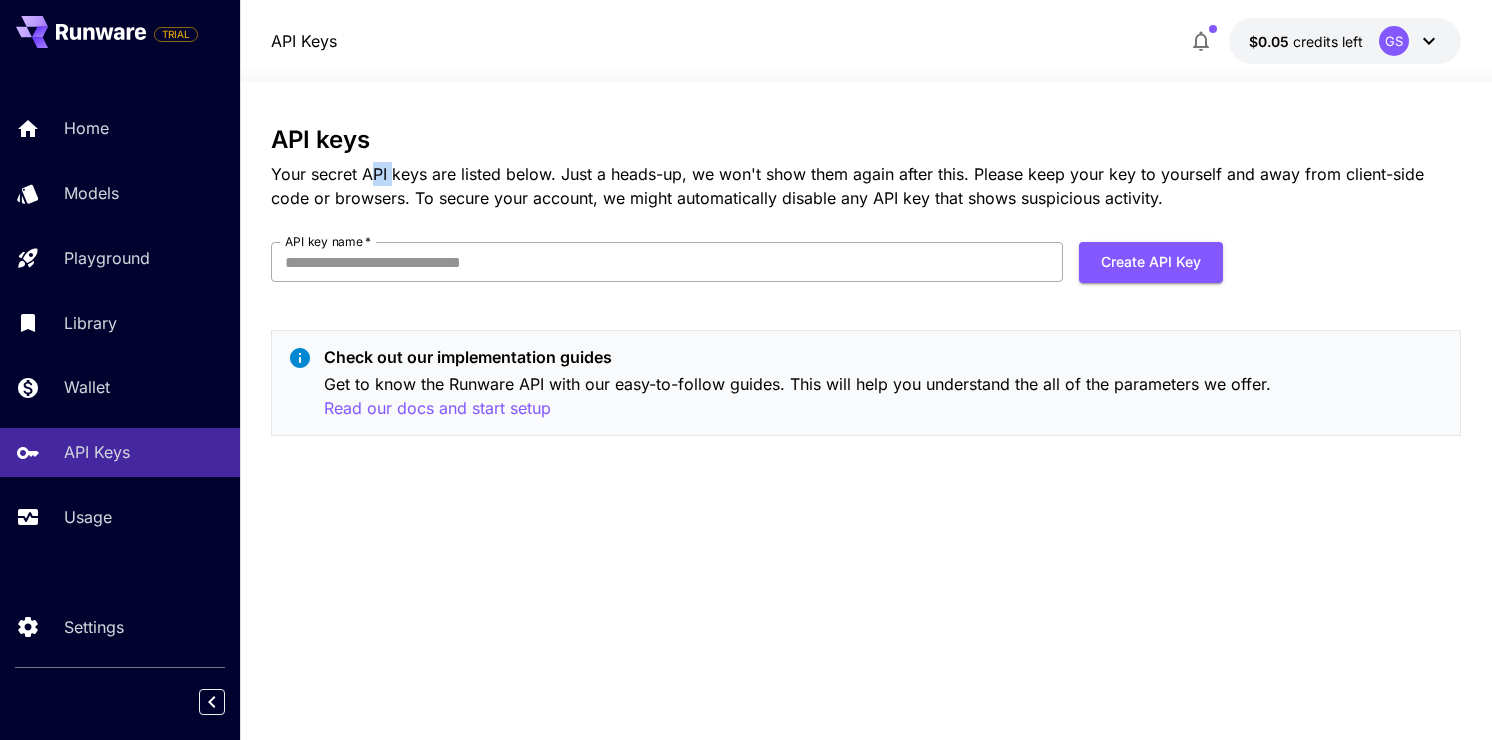 click on "API key name   *" at bounding box center [667, 262] 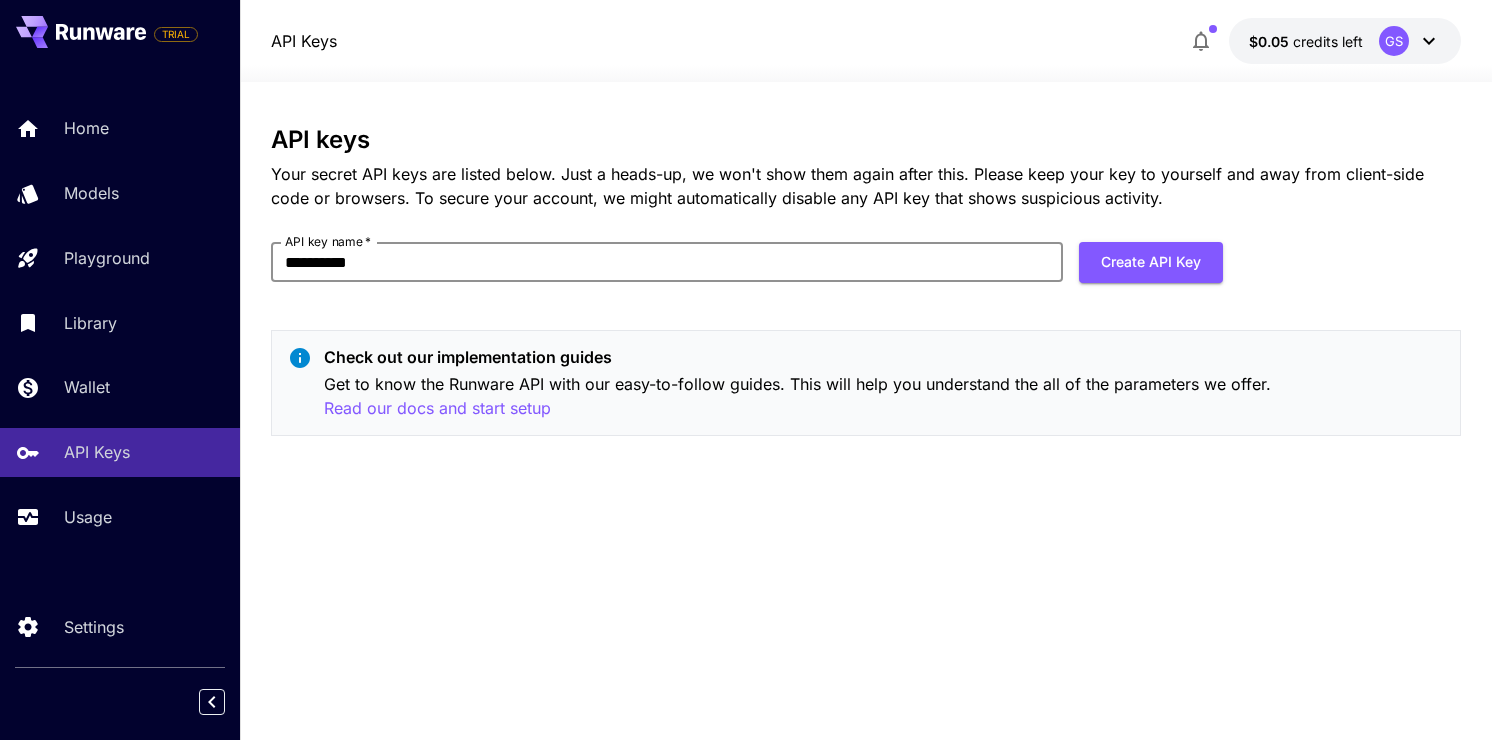 type on "**********" 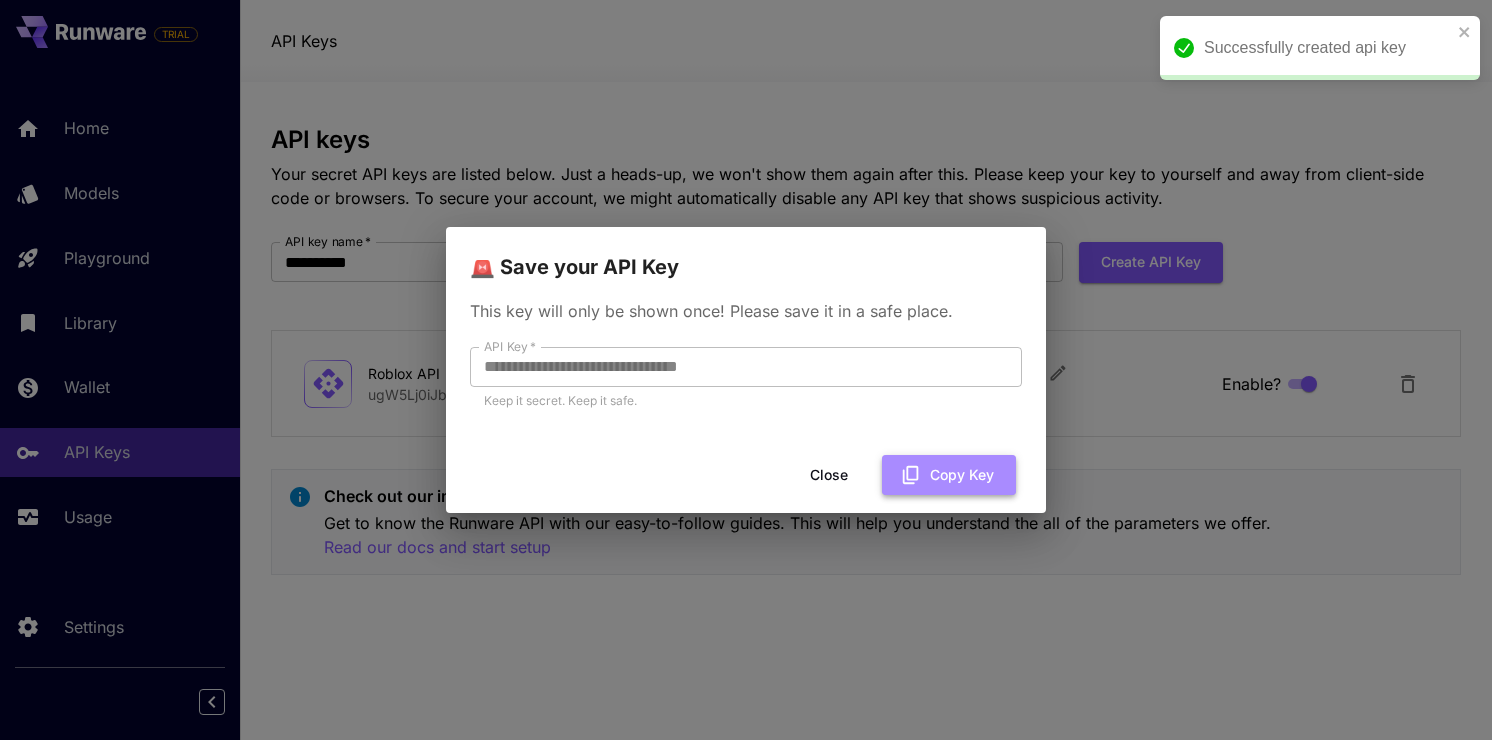 click on "Copy Key" at bounding box center [949, 475] 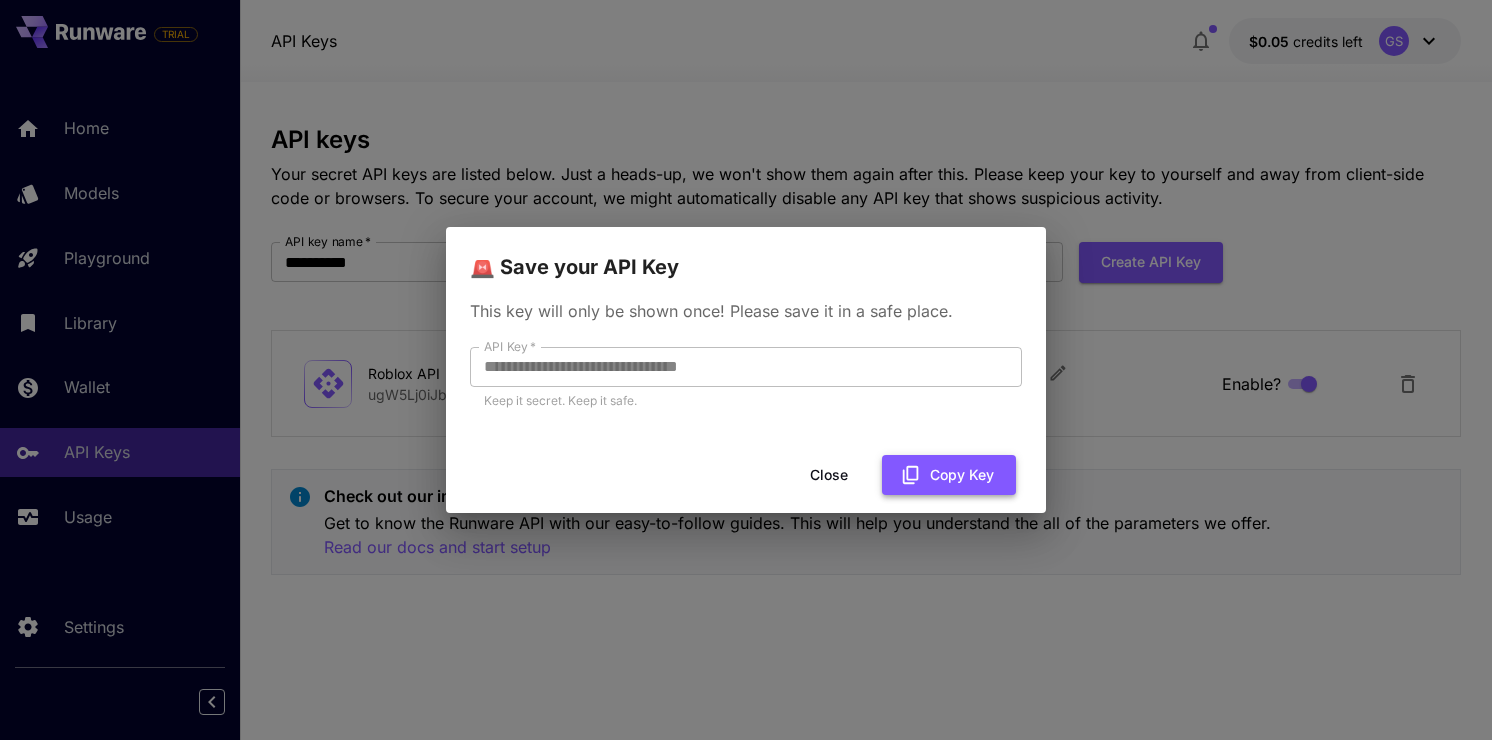 click on "Copy Key" at bounding box center [949, 475] 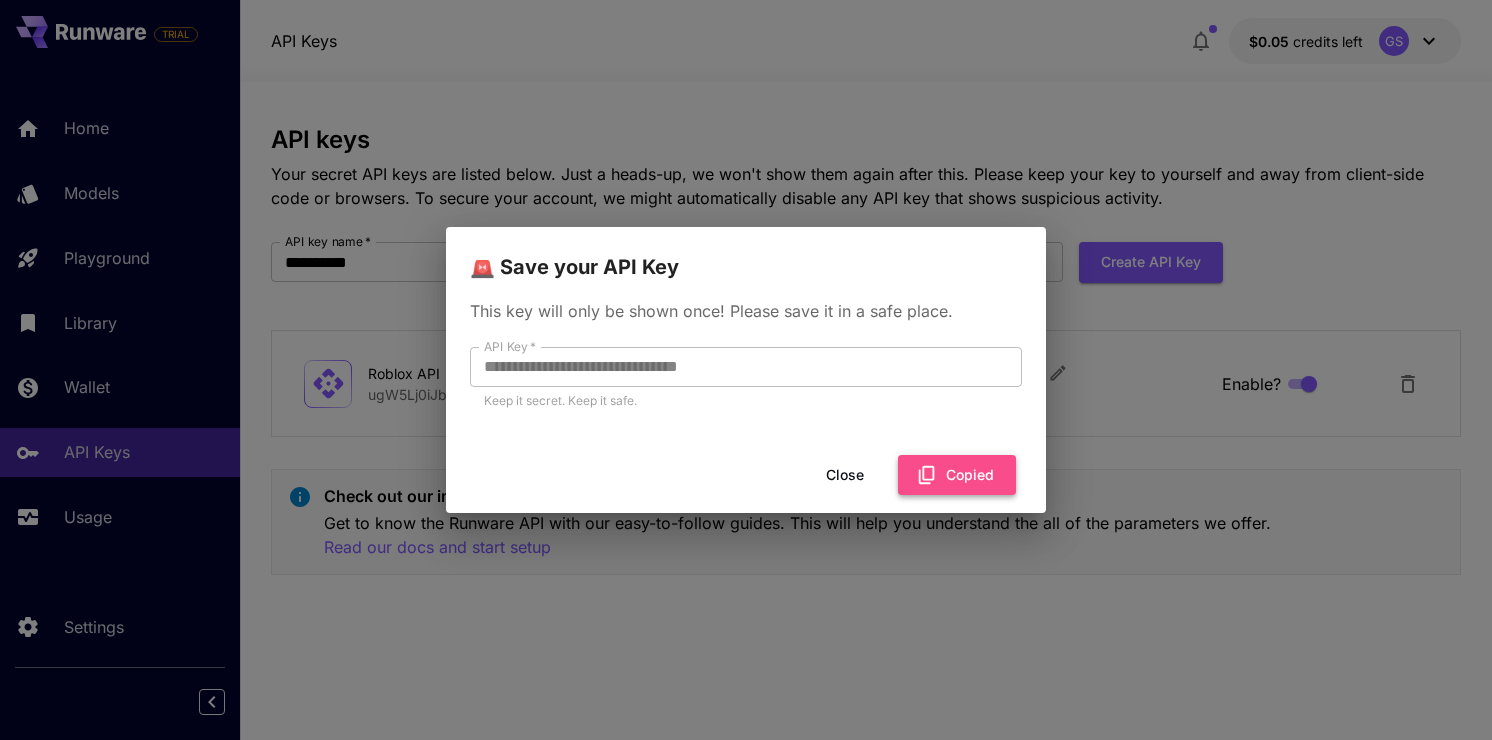 click on "Copied" at bounding box center (957, 475) 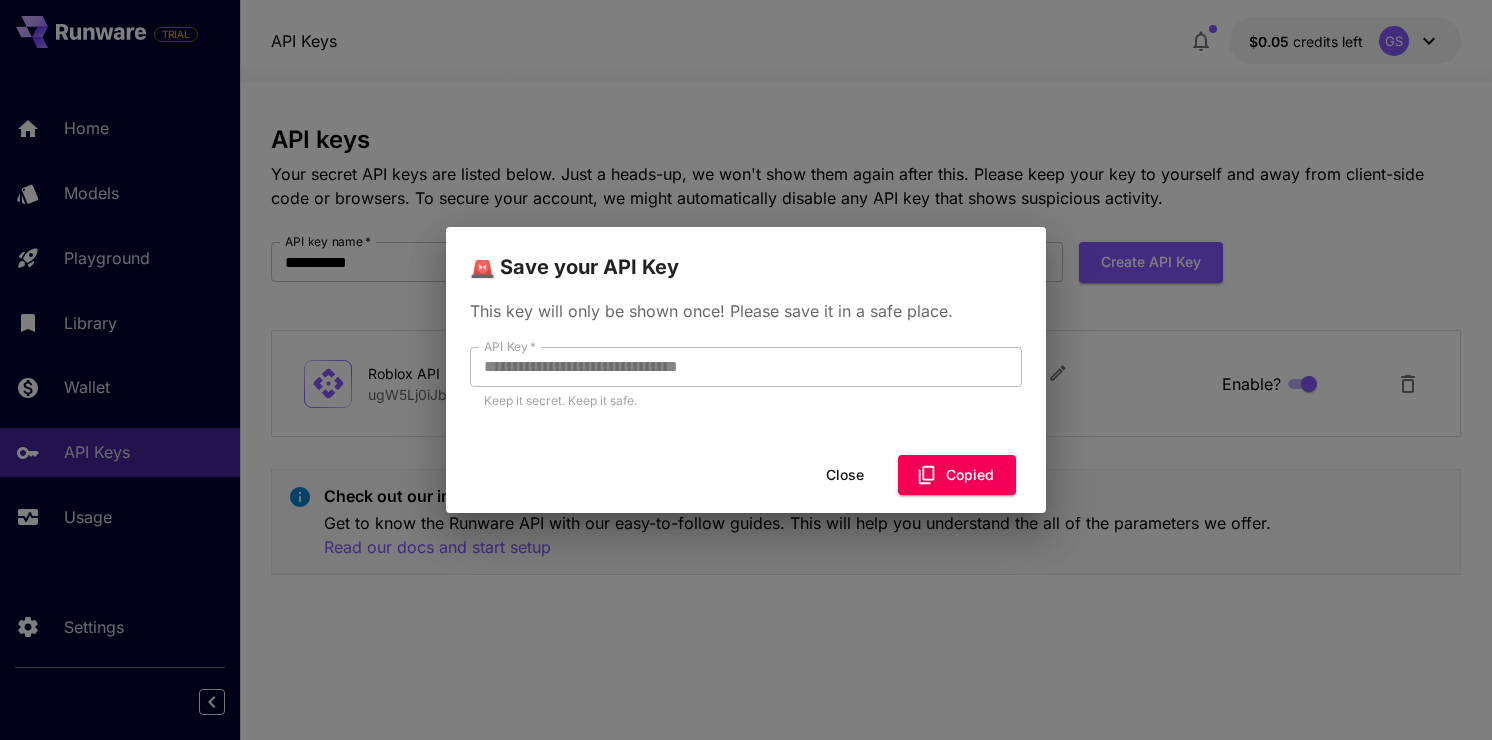 click on "Copied" at bounding box center (957, 475) 